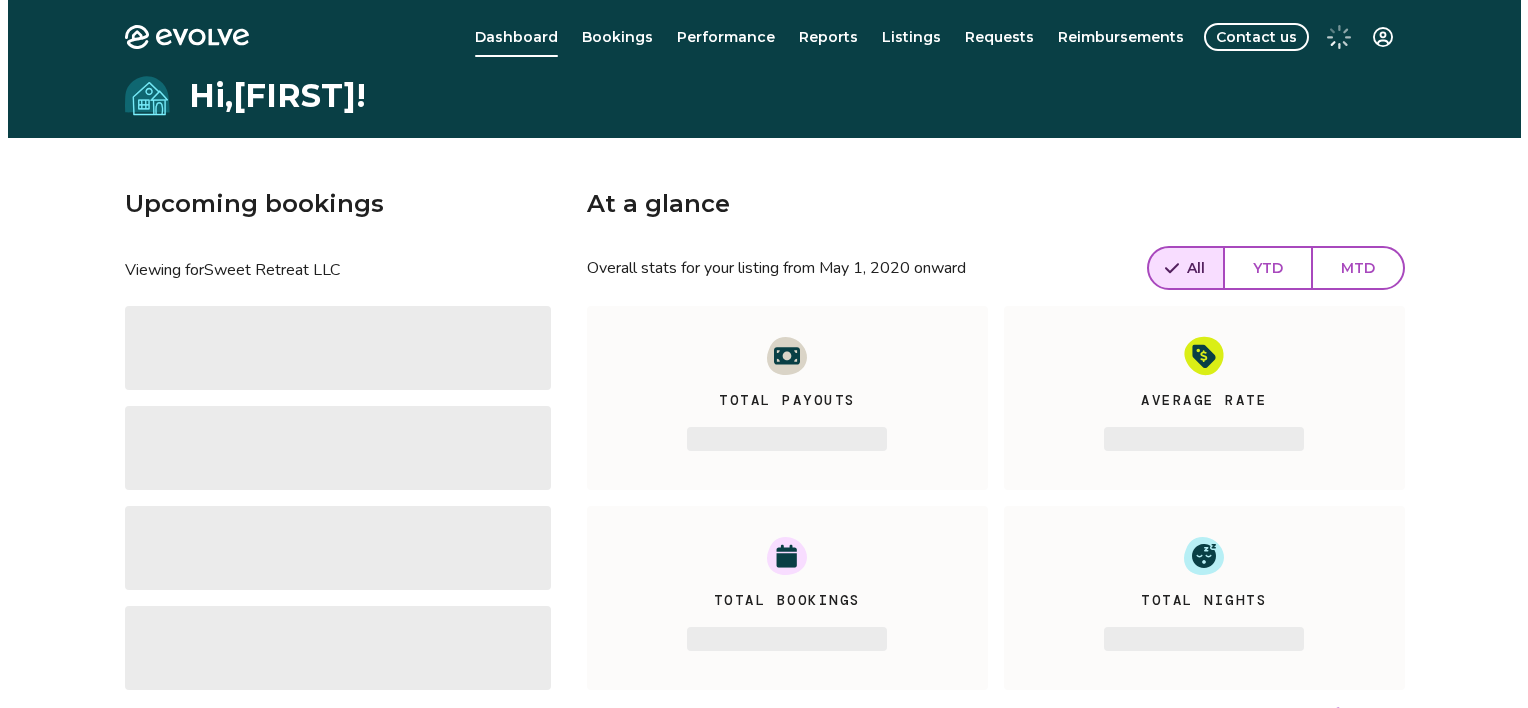 scroll, scrollTop: 0, scrollLeft: 0, axis: both 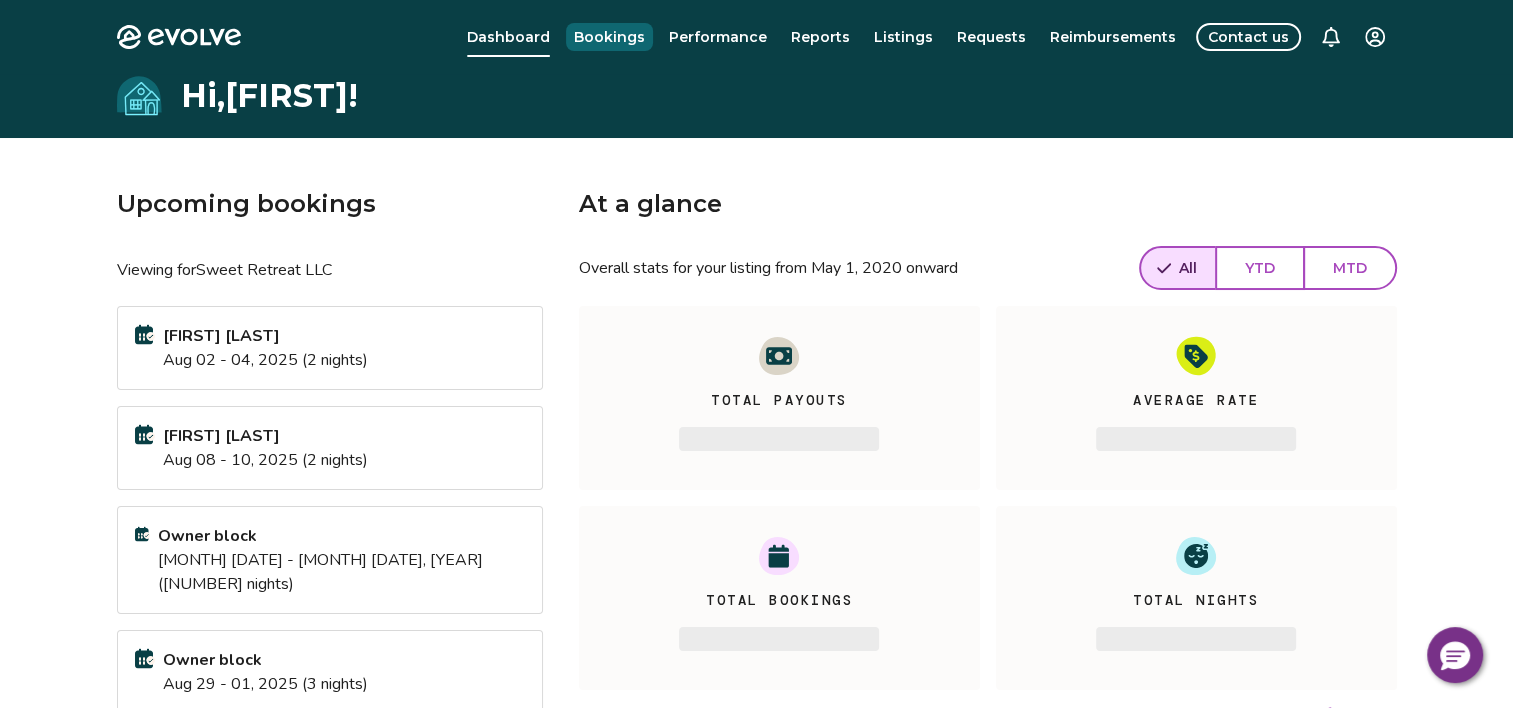 click on "Bookings" at bounding box center [609, 37] 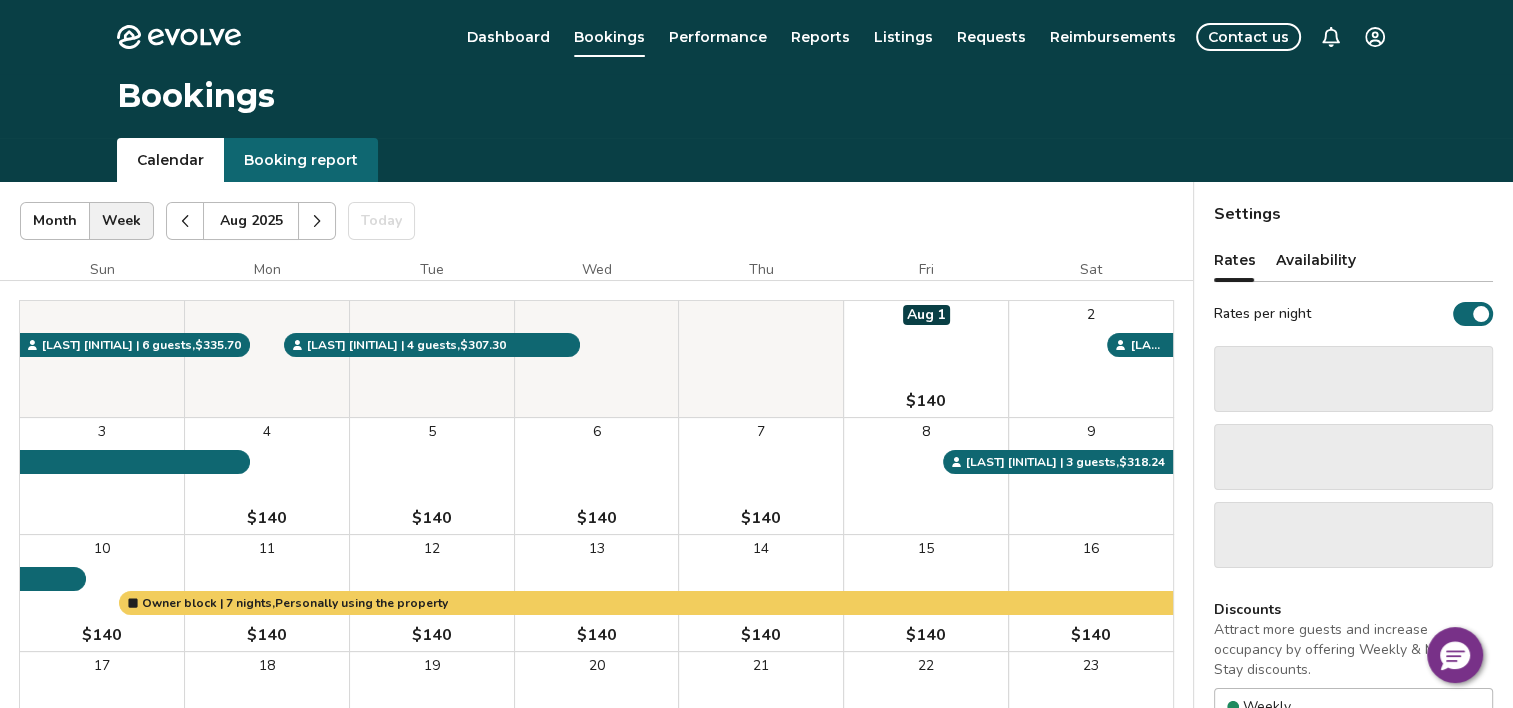 click 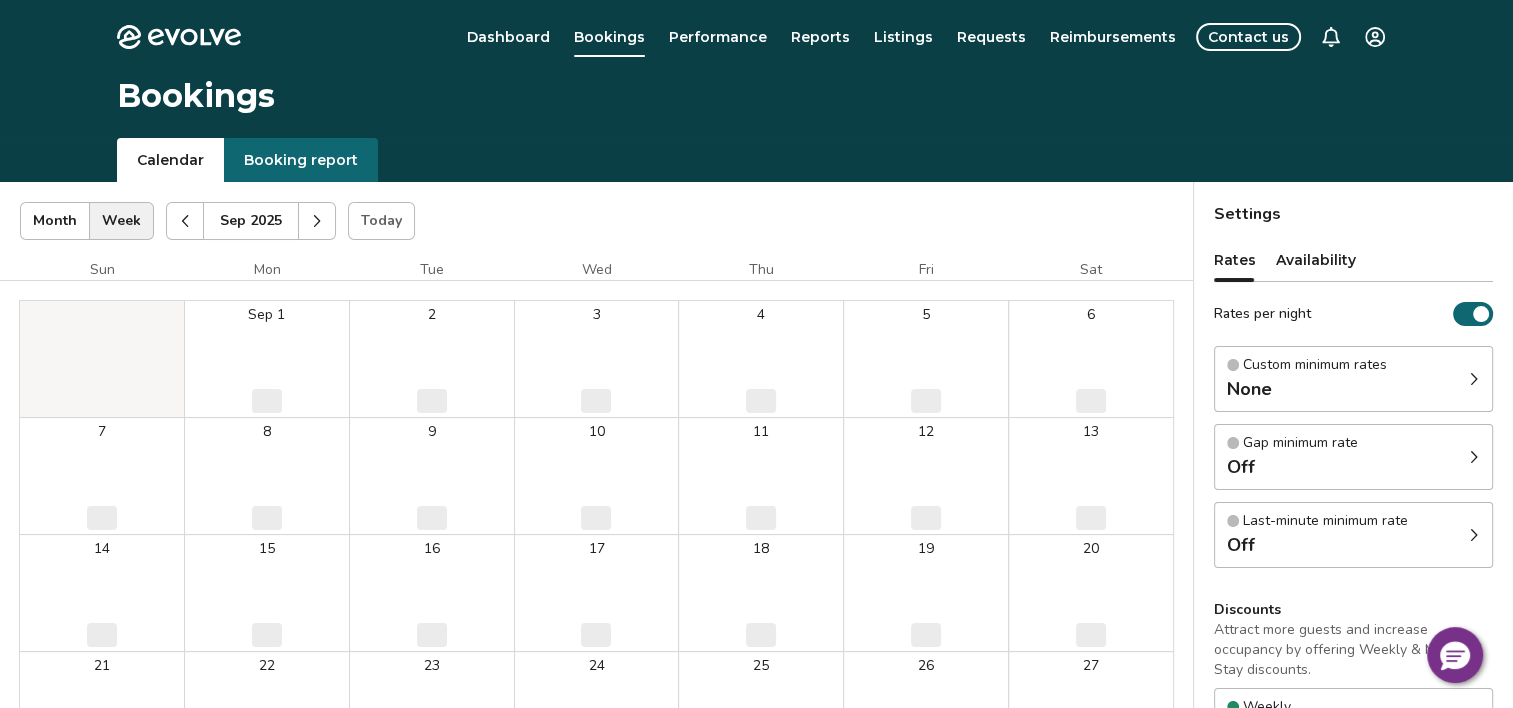 click 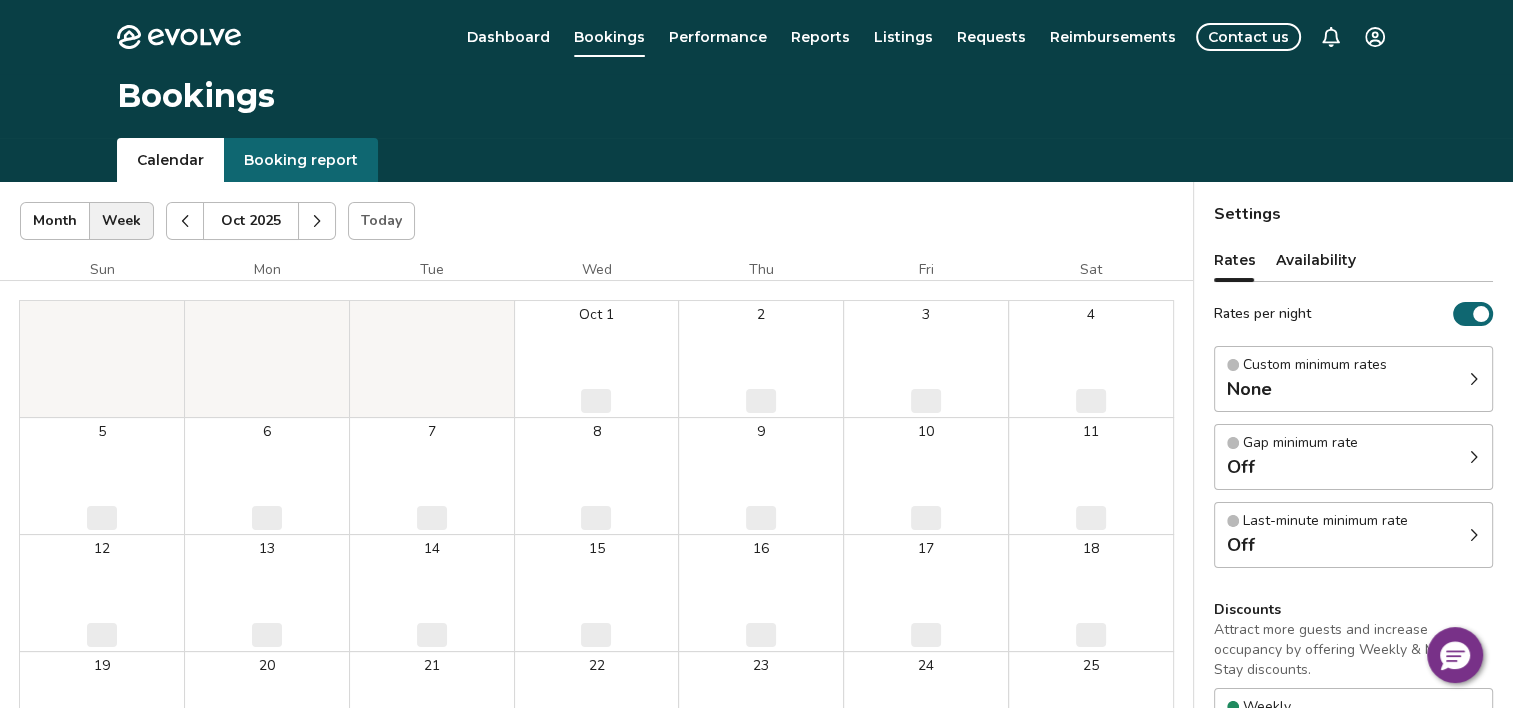 click 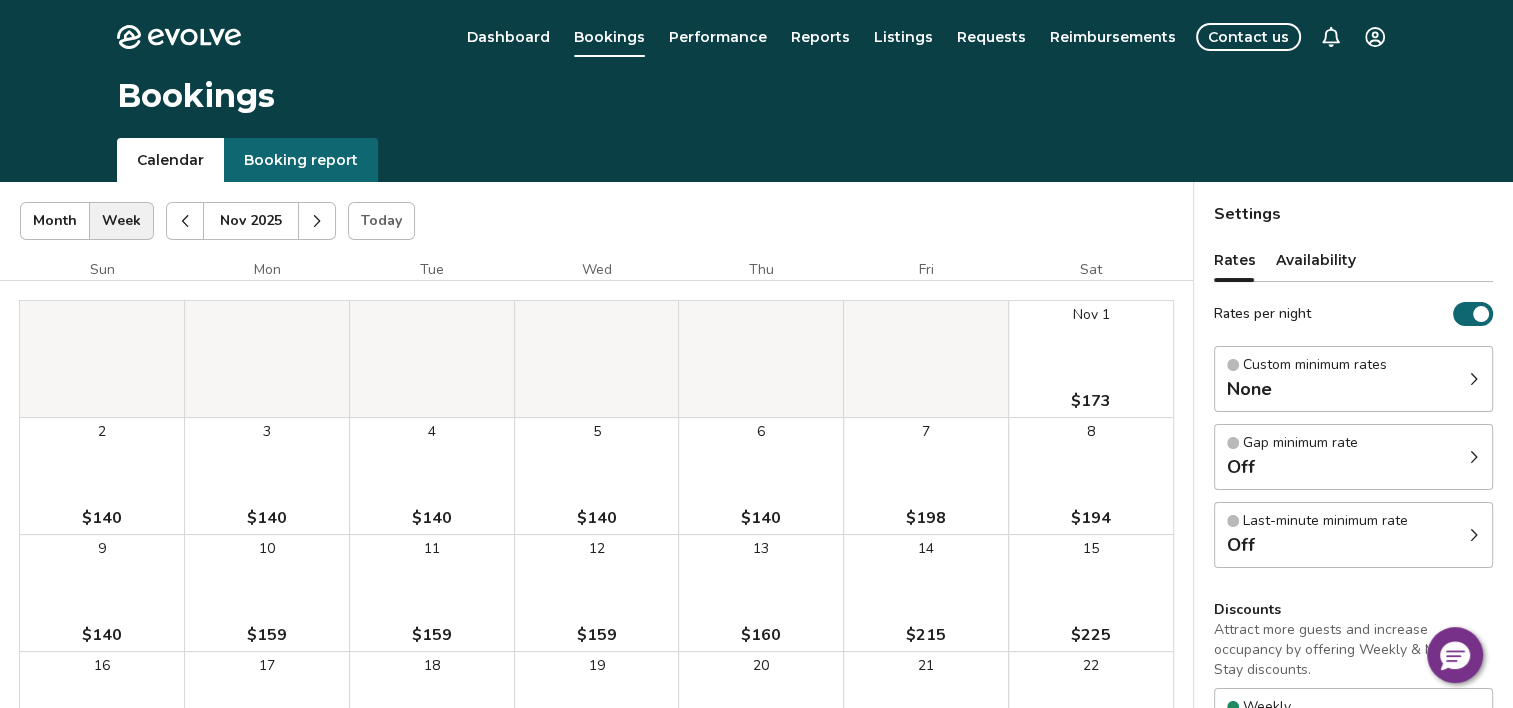 click 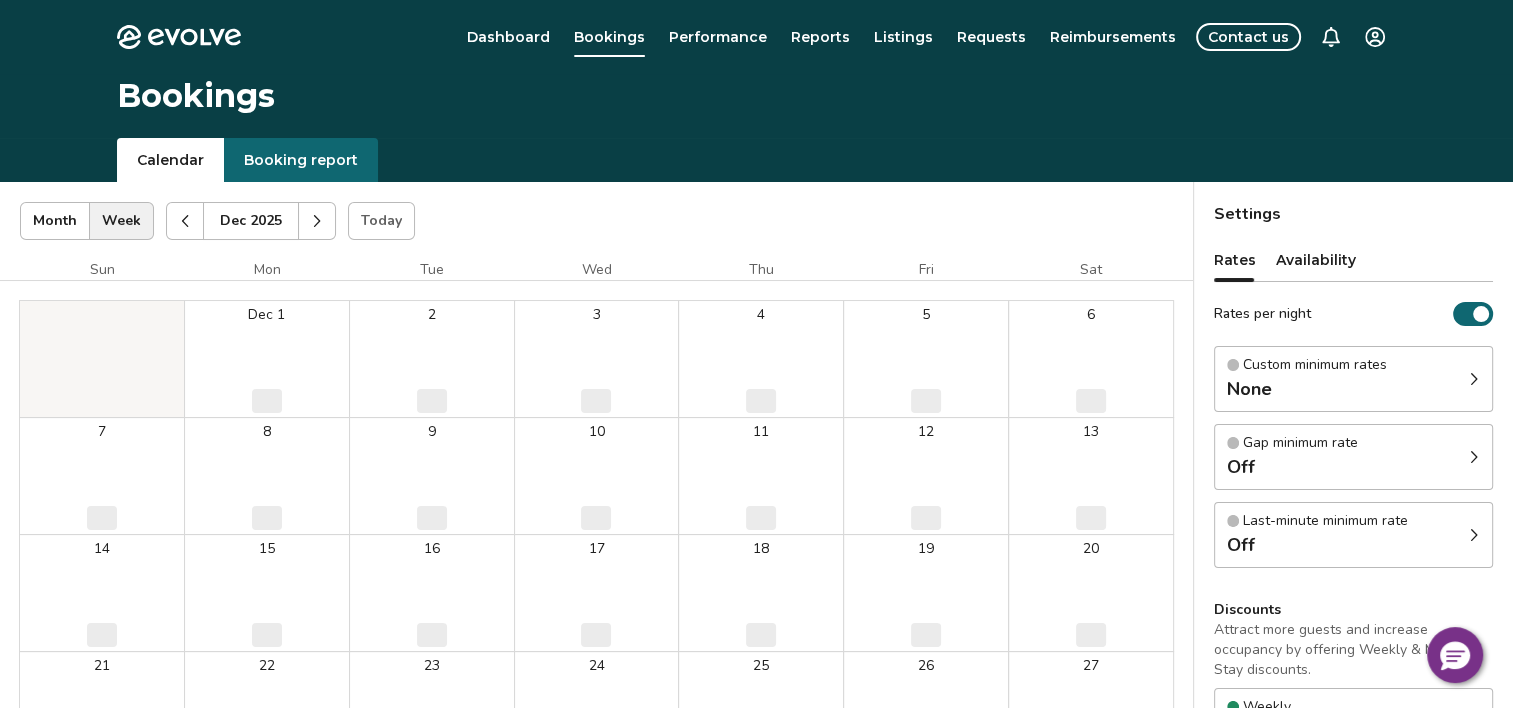 click 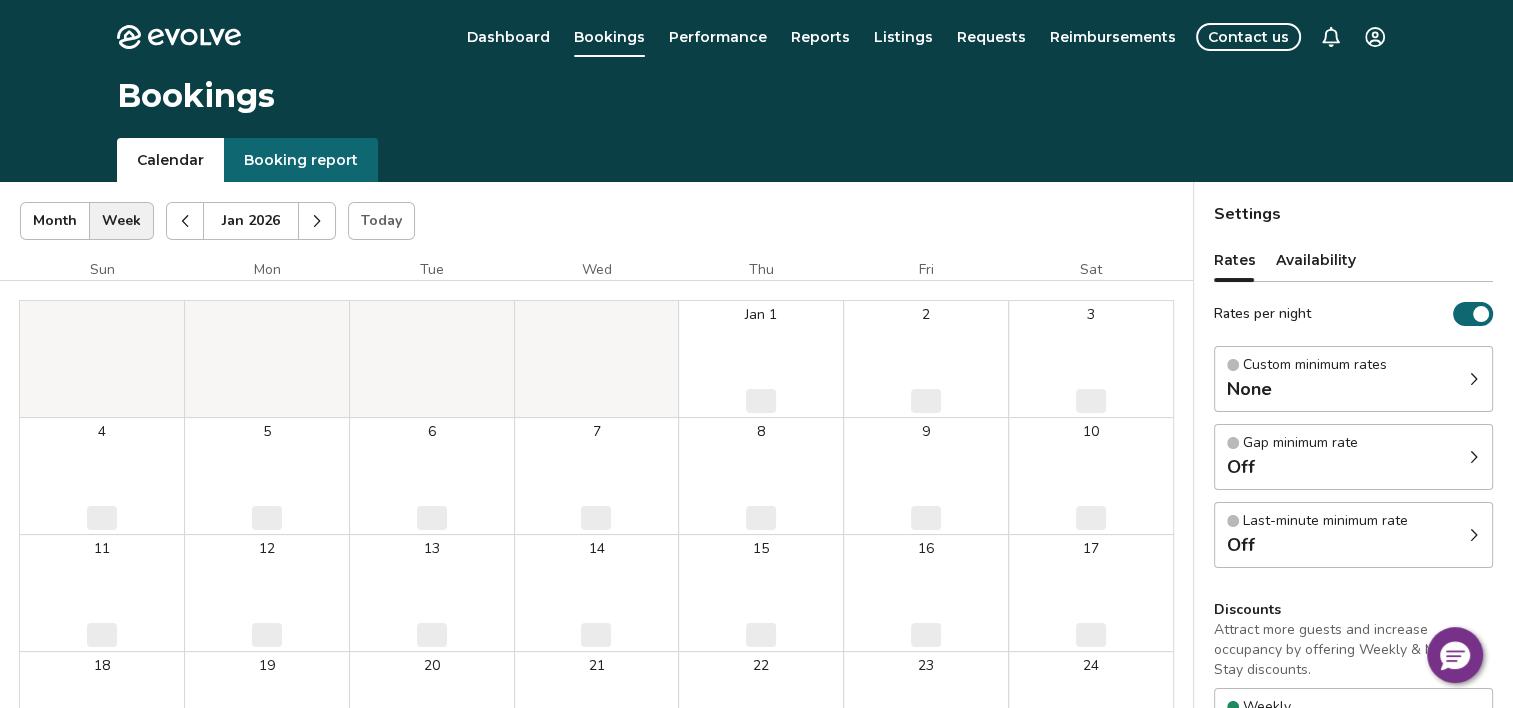 click 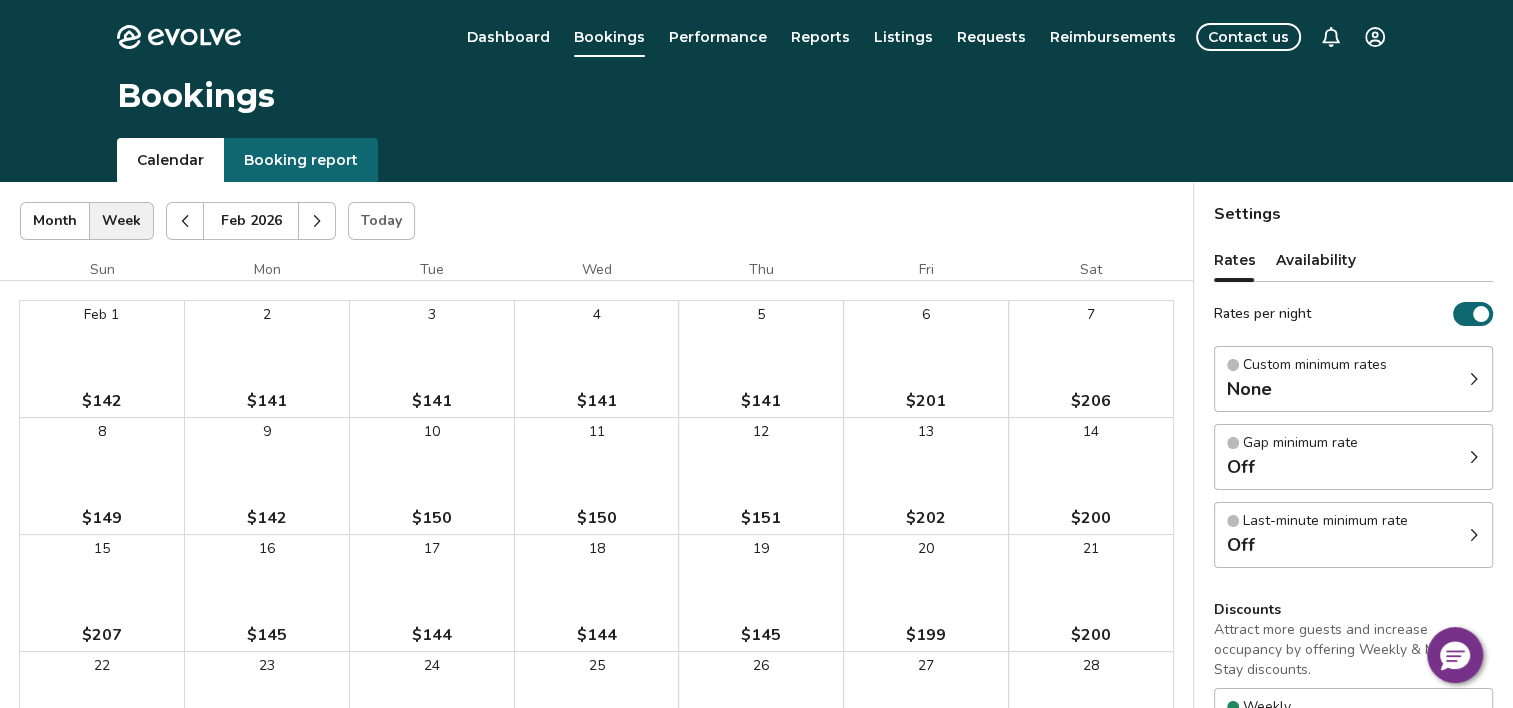 click 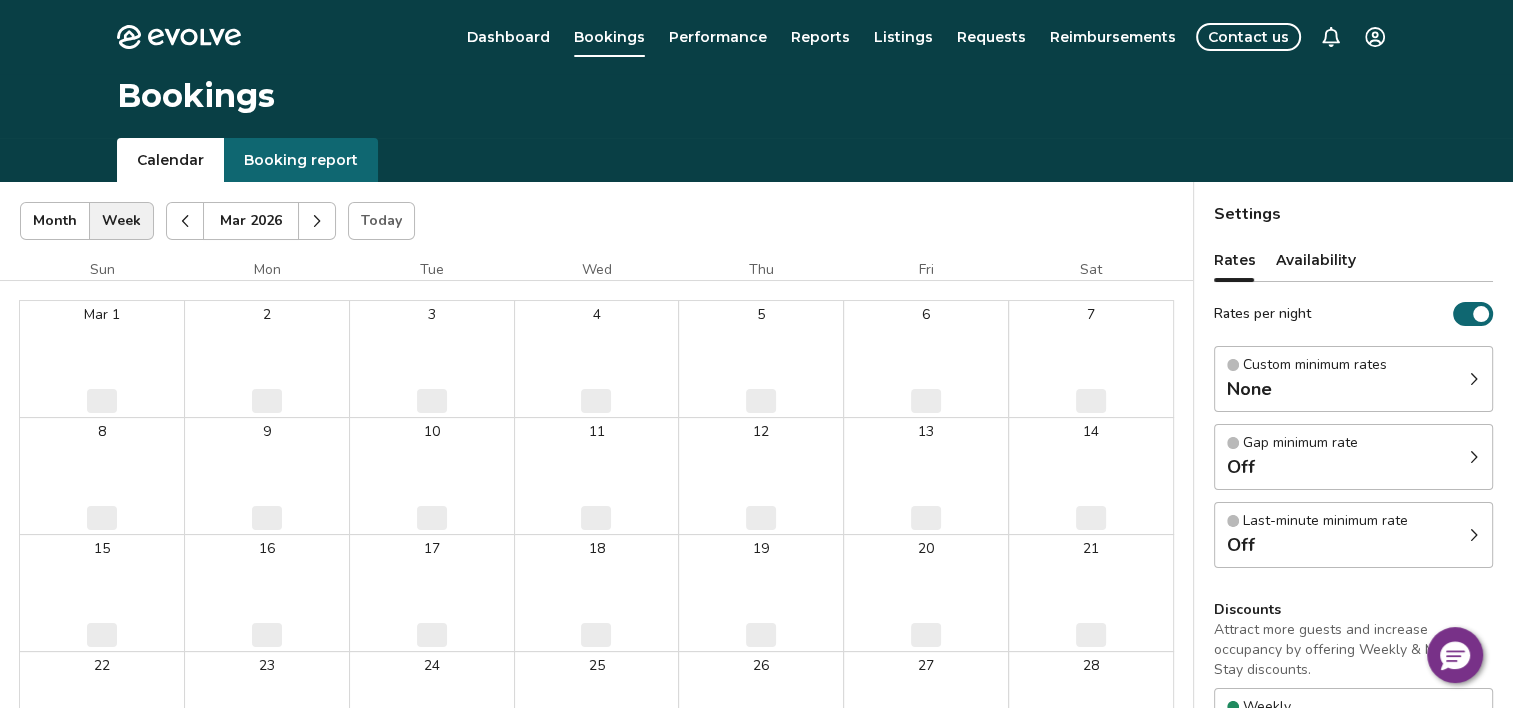 click 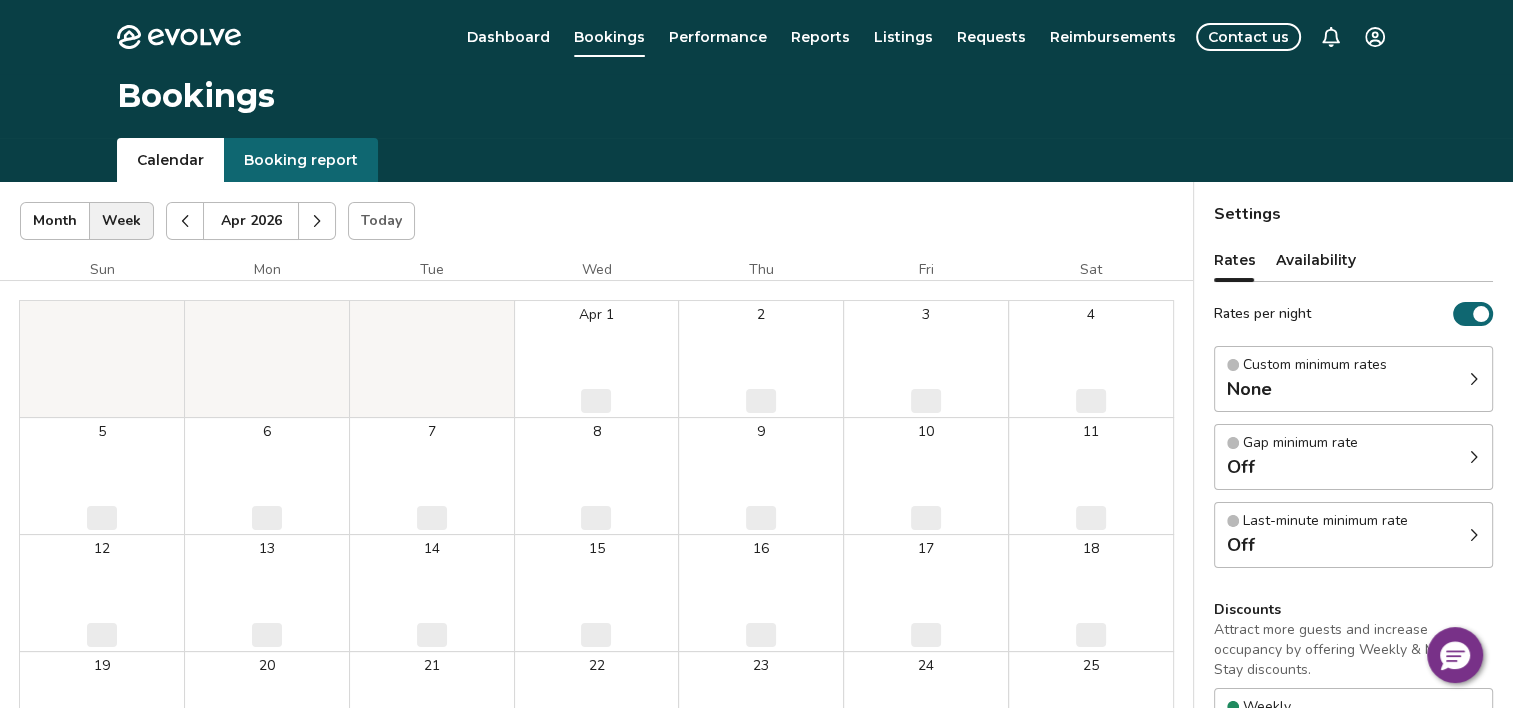 click 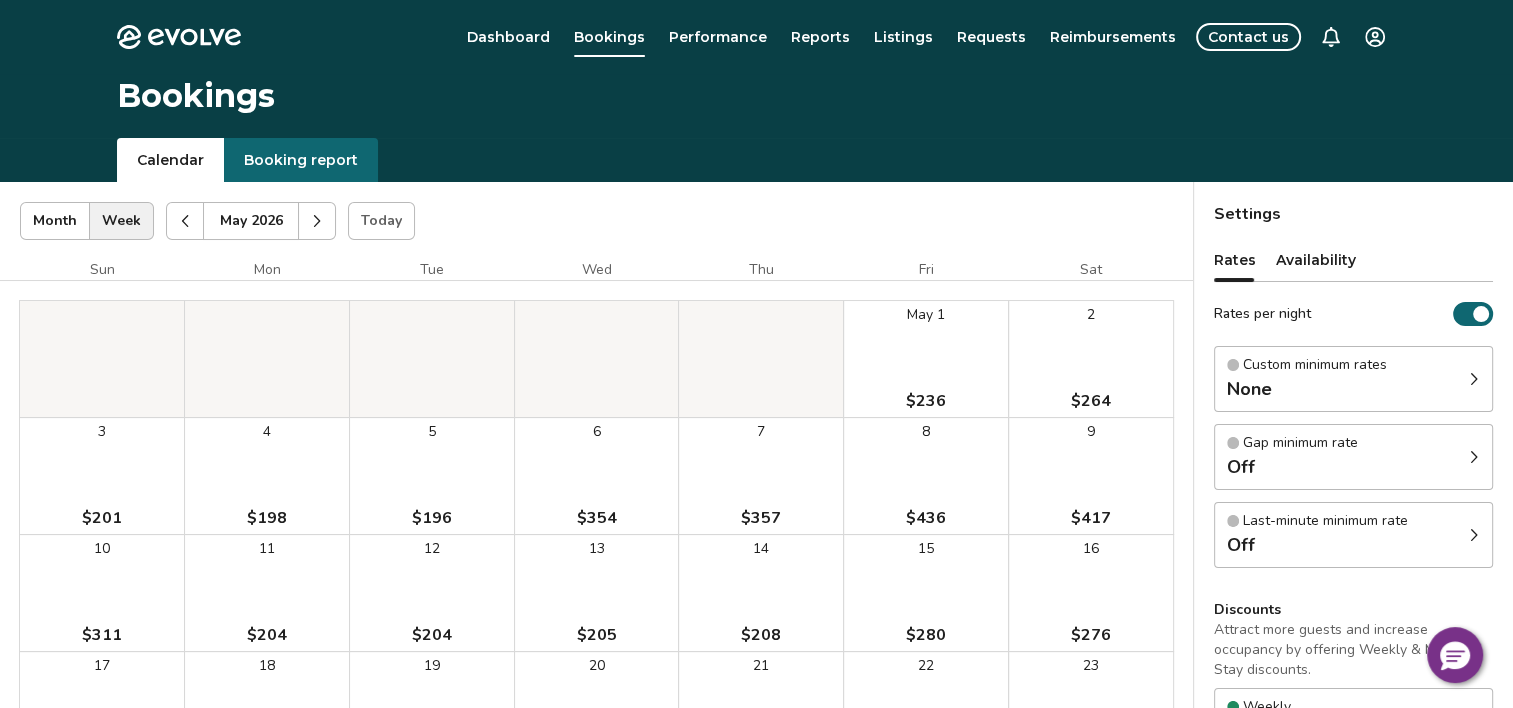 click on "[MONTH] [DATE] [PRICE]" at bounding box center (926, 359) 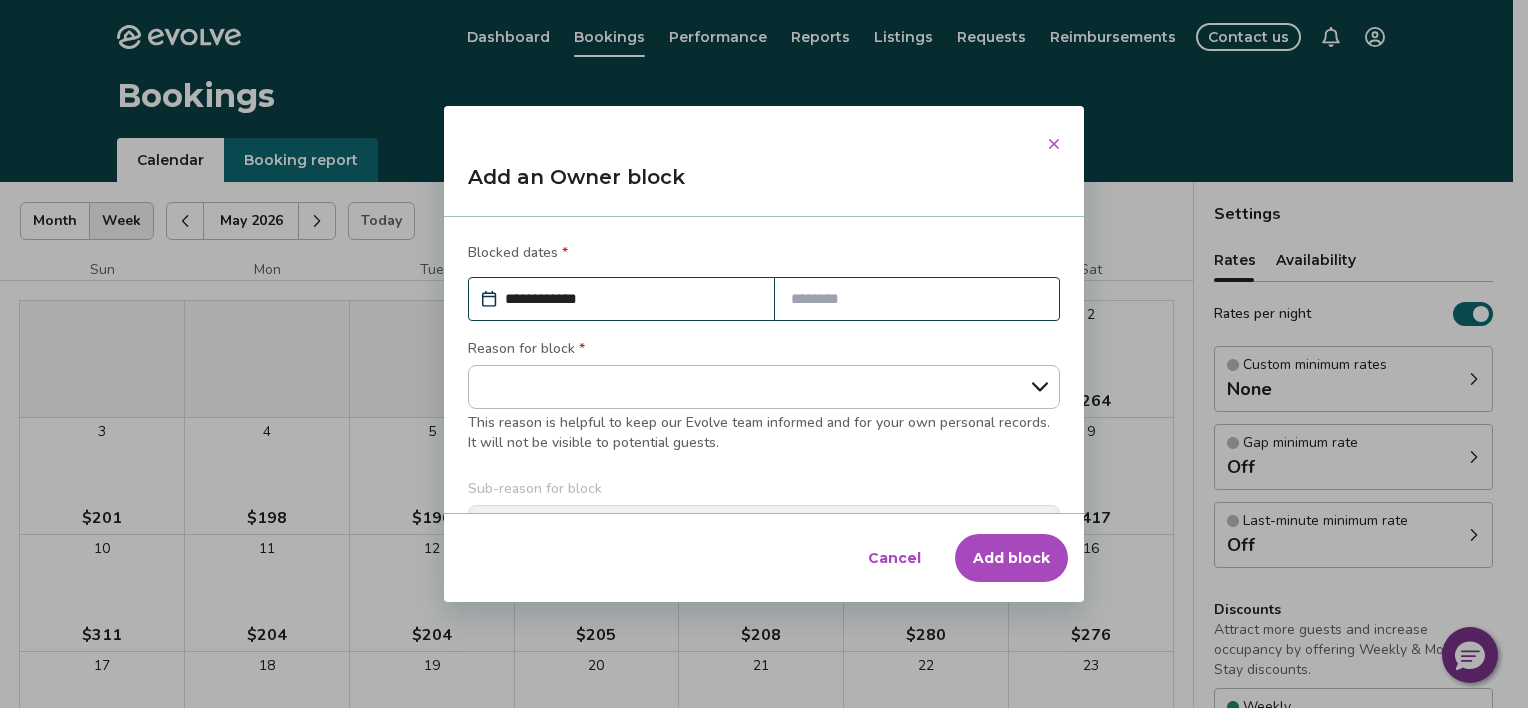 click at bounding box center (917, 299) 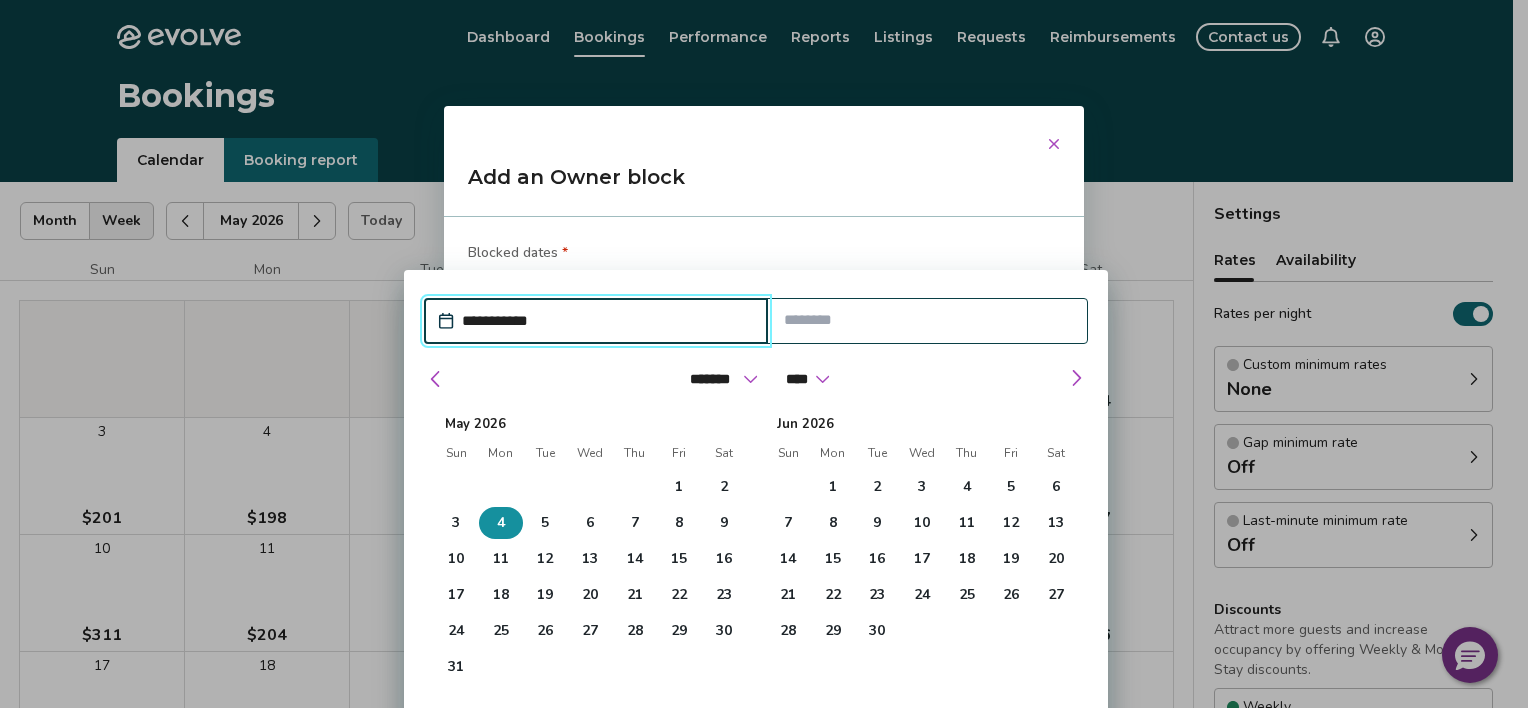 click on "4" at bounding box center (501, 523) 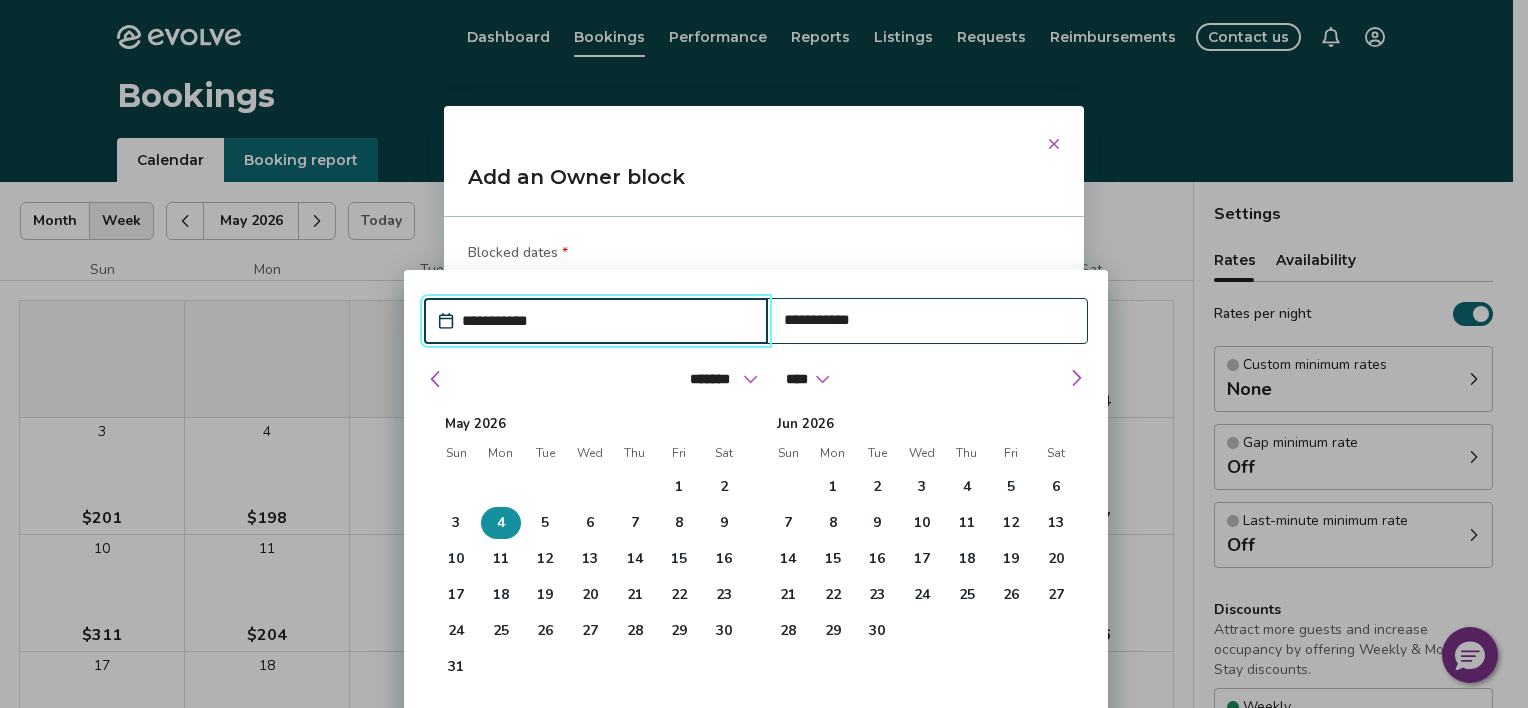 click on "**********" at bounding box center [606, 321] 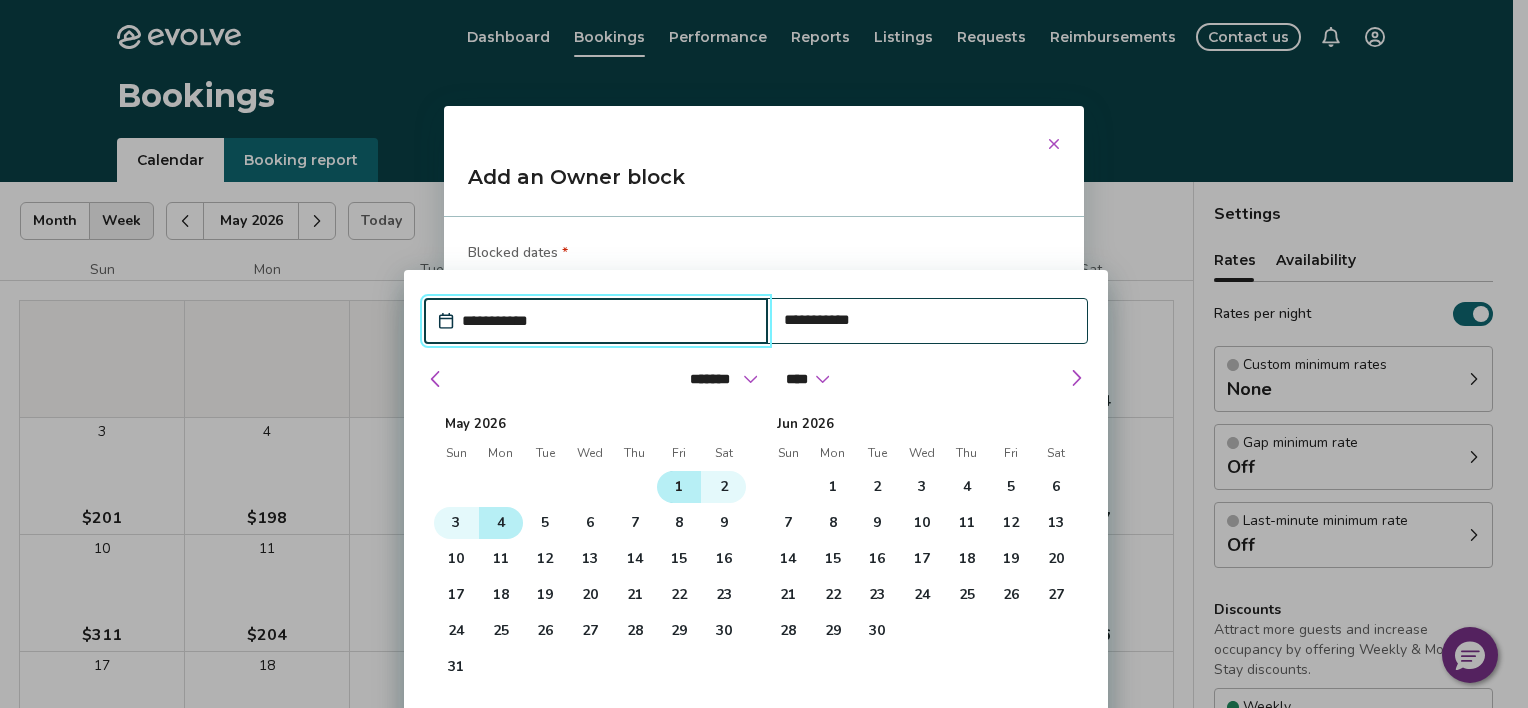click on "1" at bounding box center [679, 487] 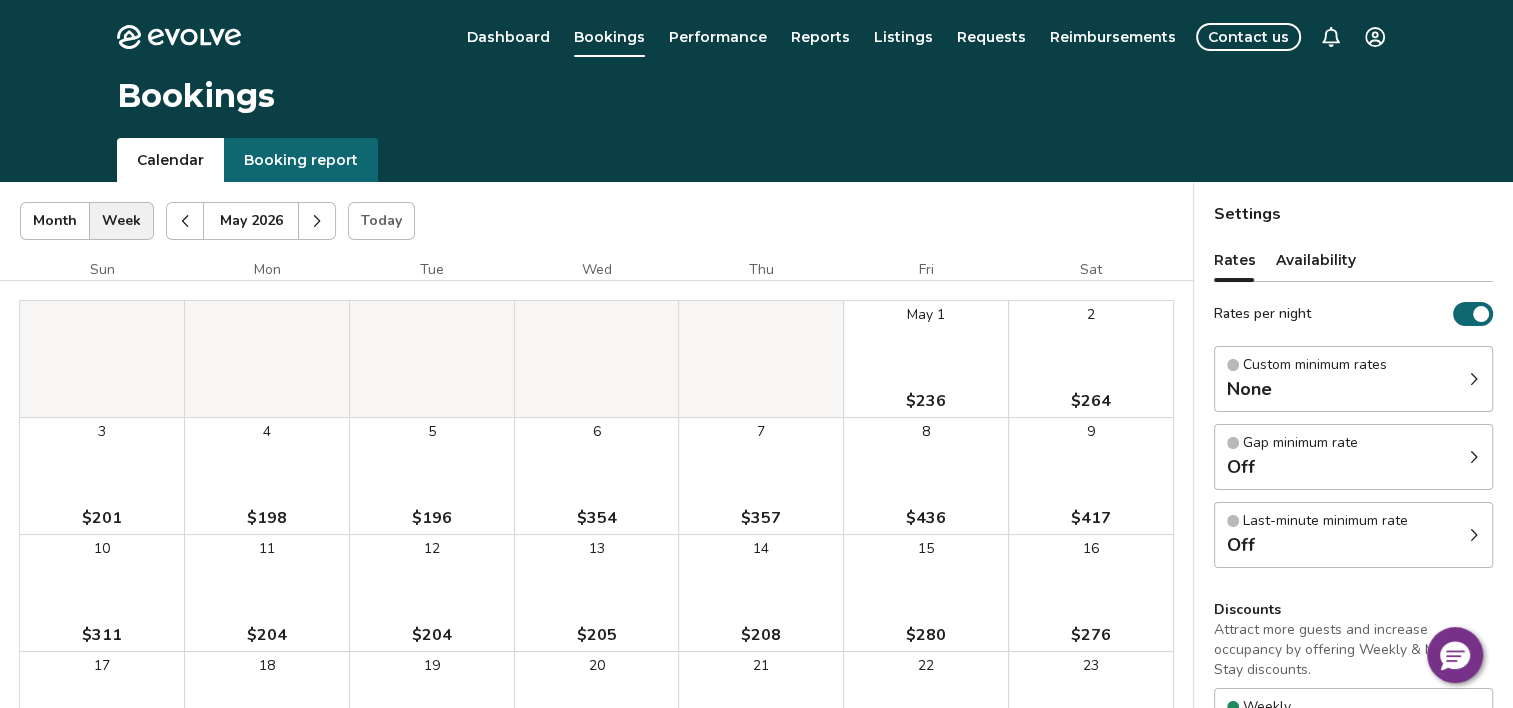 click on "[MONTH] [DATE] [PRICE]" at bounding box center (926, 359) 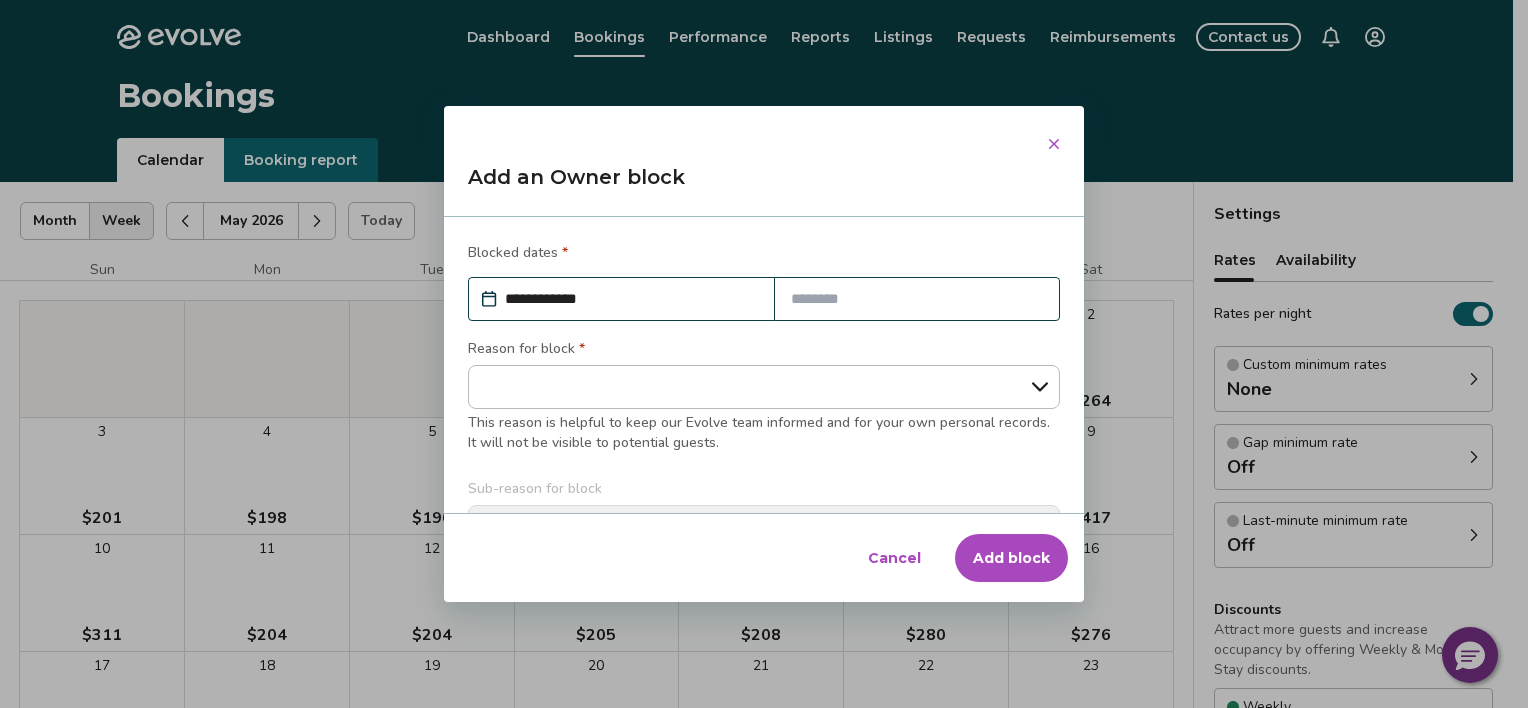 click at bounding box center [917, 299] 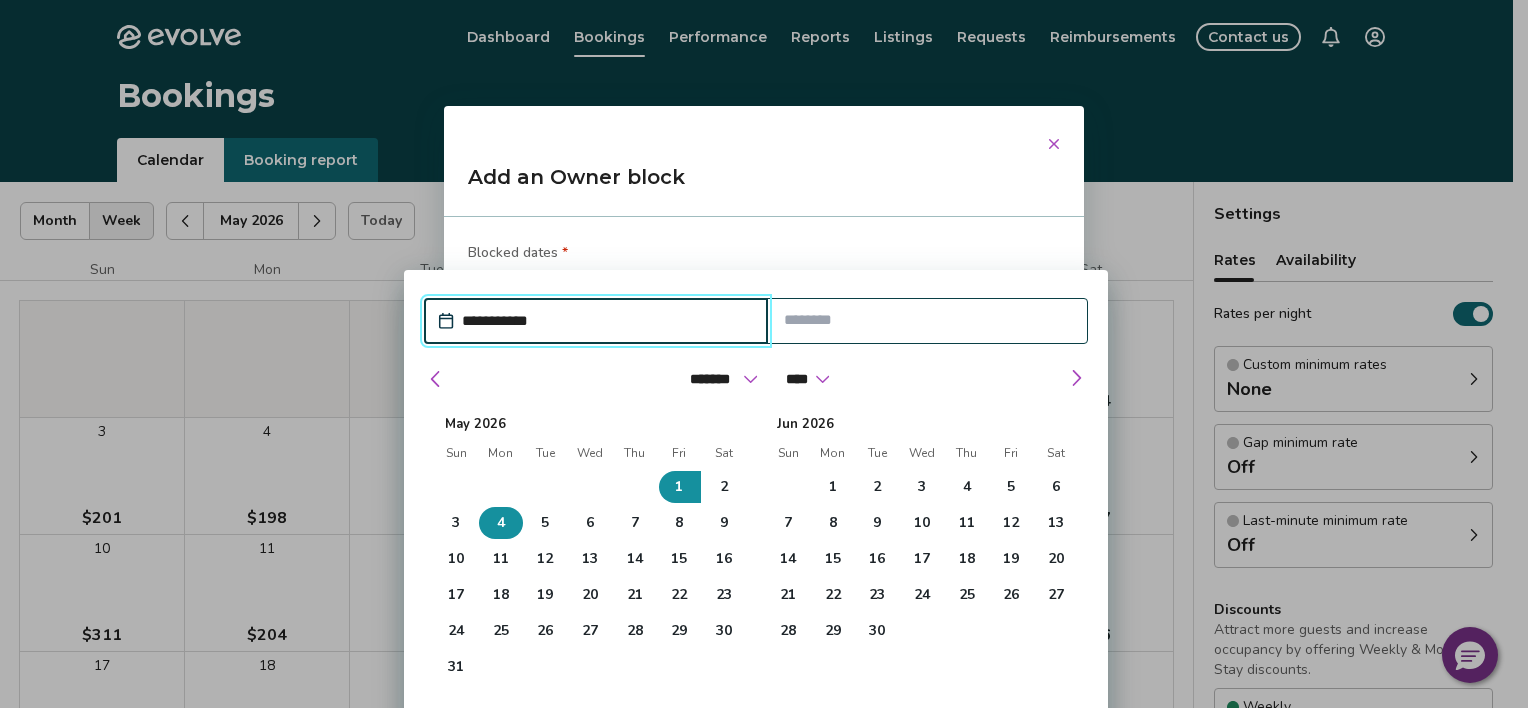 click on "4" at bounding box center (501, 523) 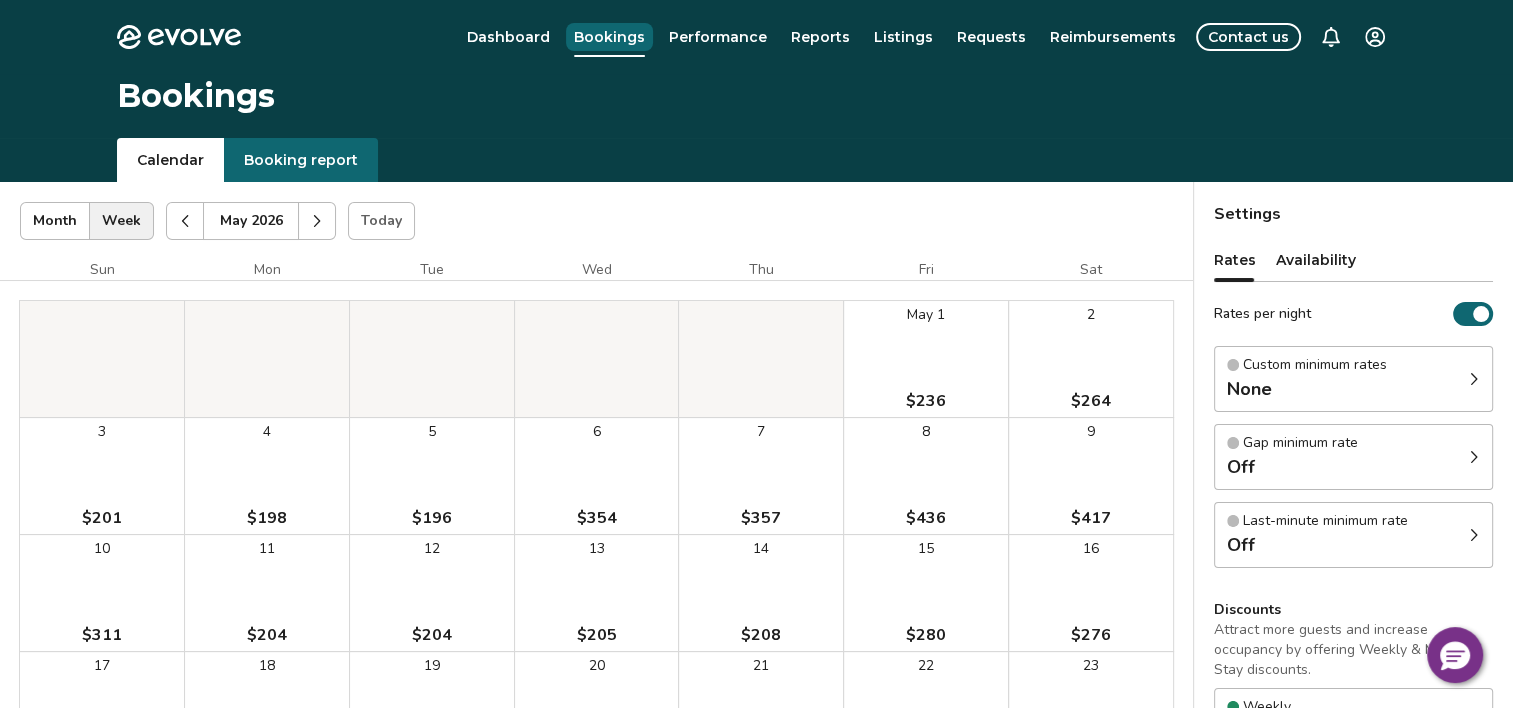 click on "Bookings" at bounding box center [609, 37] 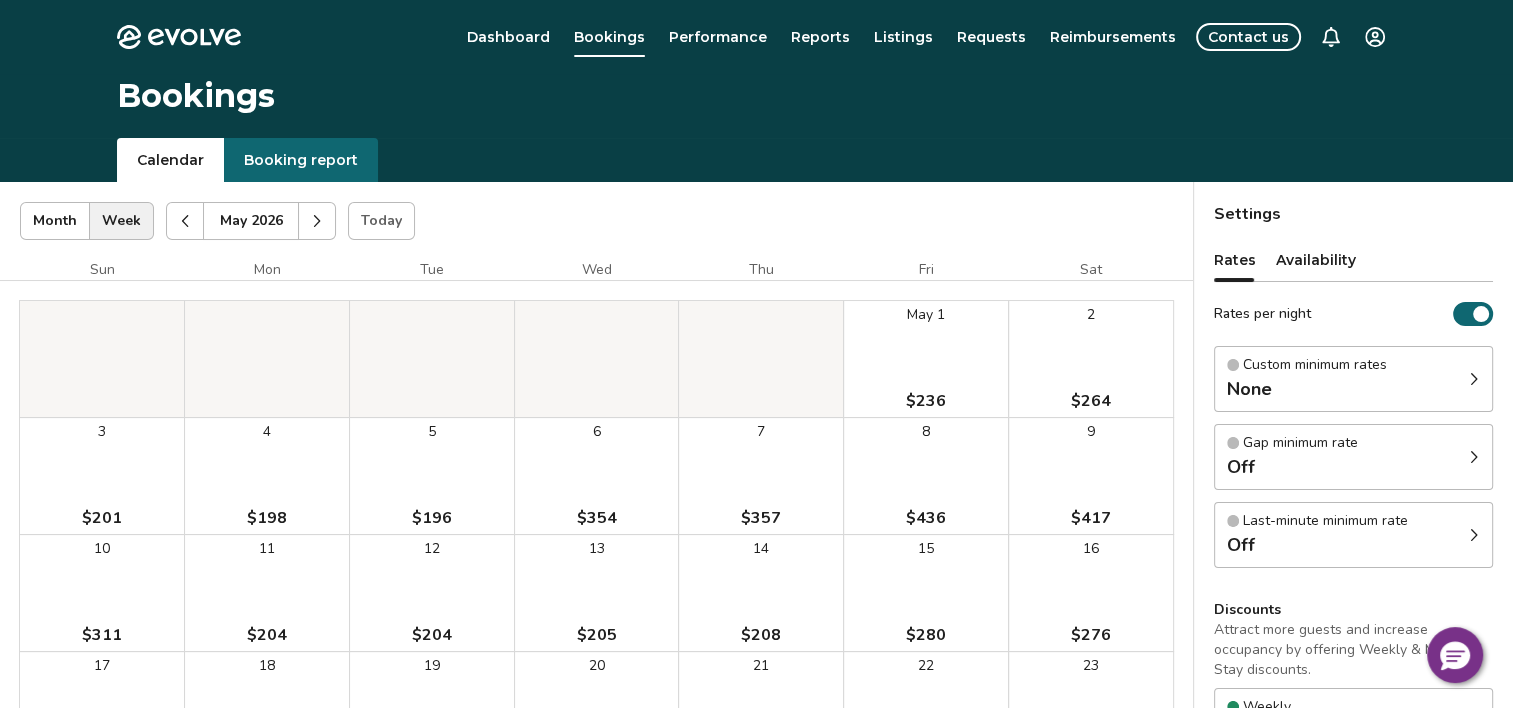 click on "[MONTH] [DATE] [PRICE]" at bounding box center (926, 359) 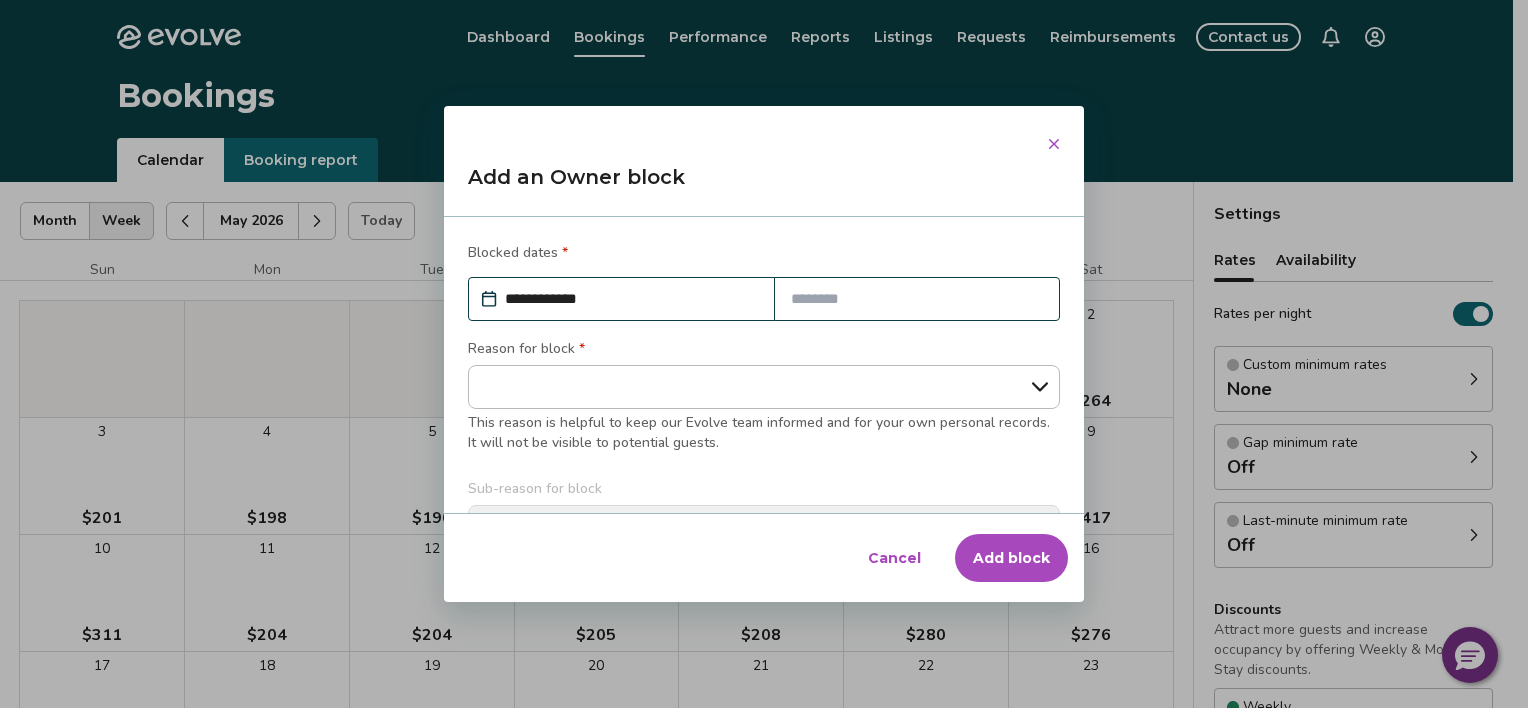 click at bounding box center [917, 299] 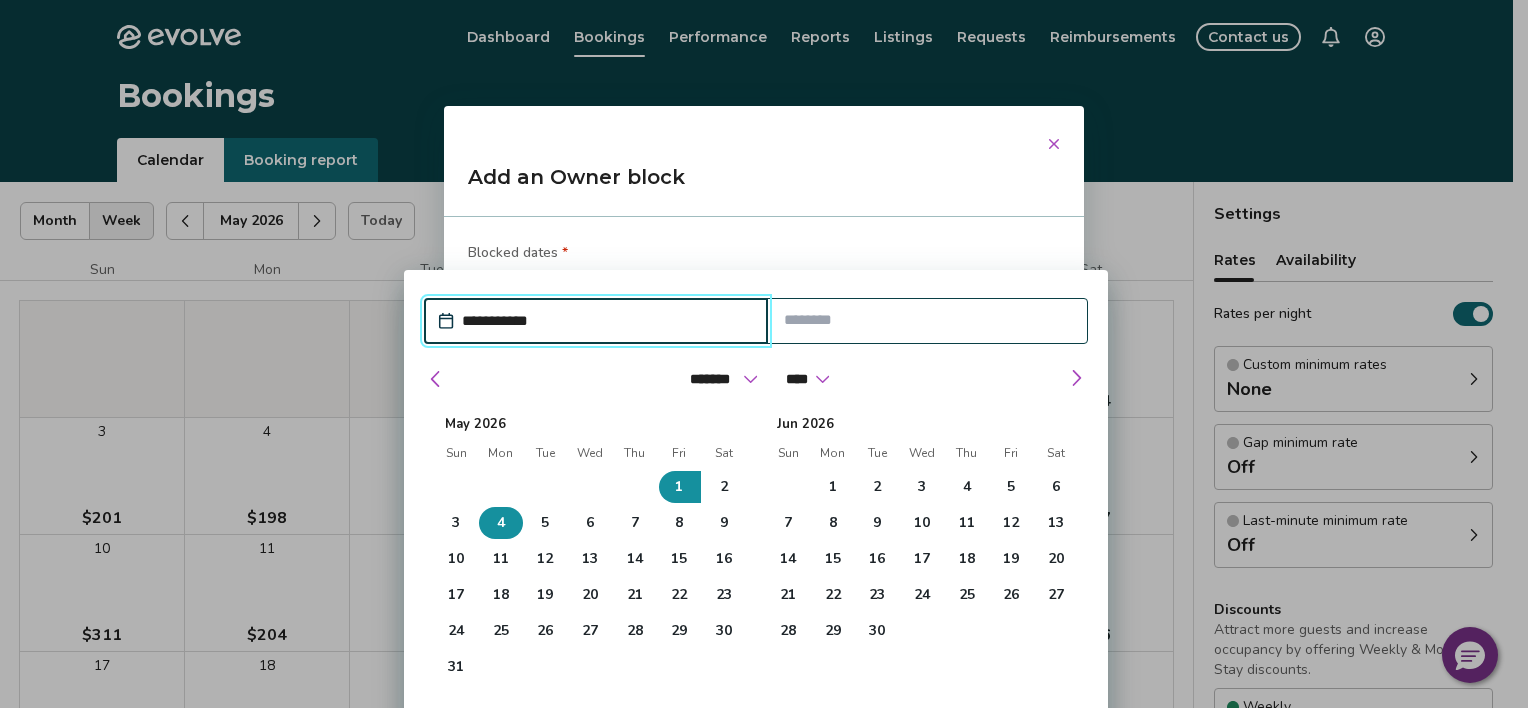 click on "4" at bounding box center (501, 523) 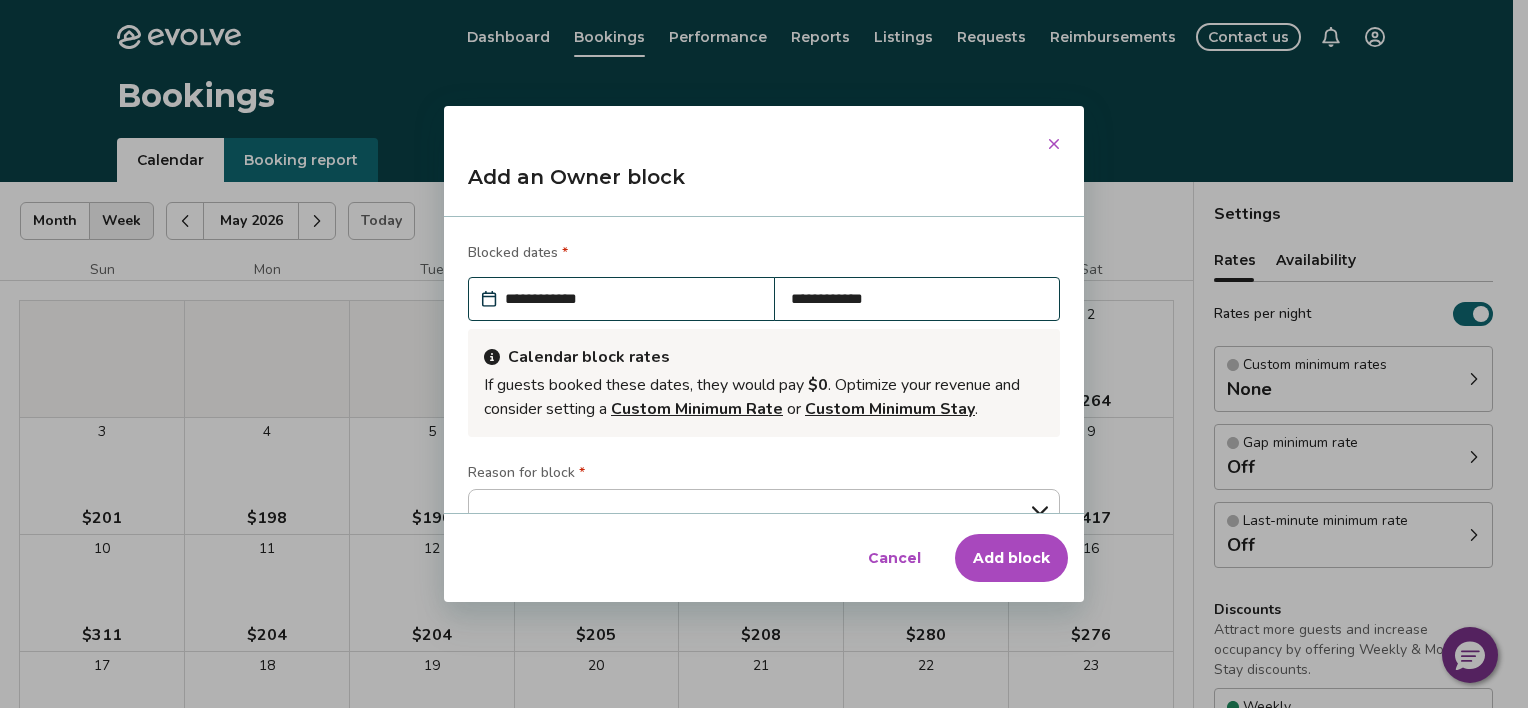 click on "Blocked dates   *" at bounding box center (764, 255) 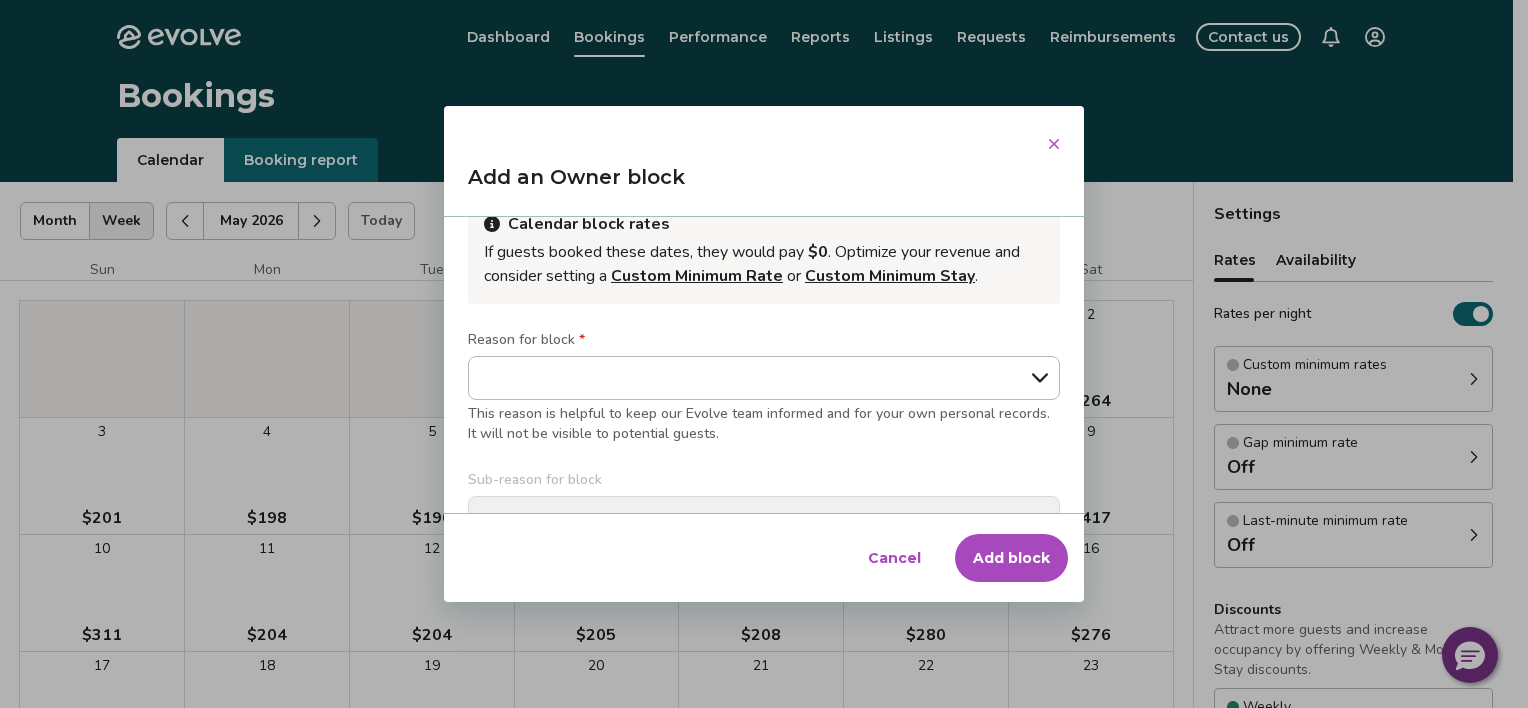 scroll, scrollTop: 100, scrollLeft: 0, axis: vertical 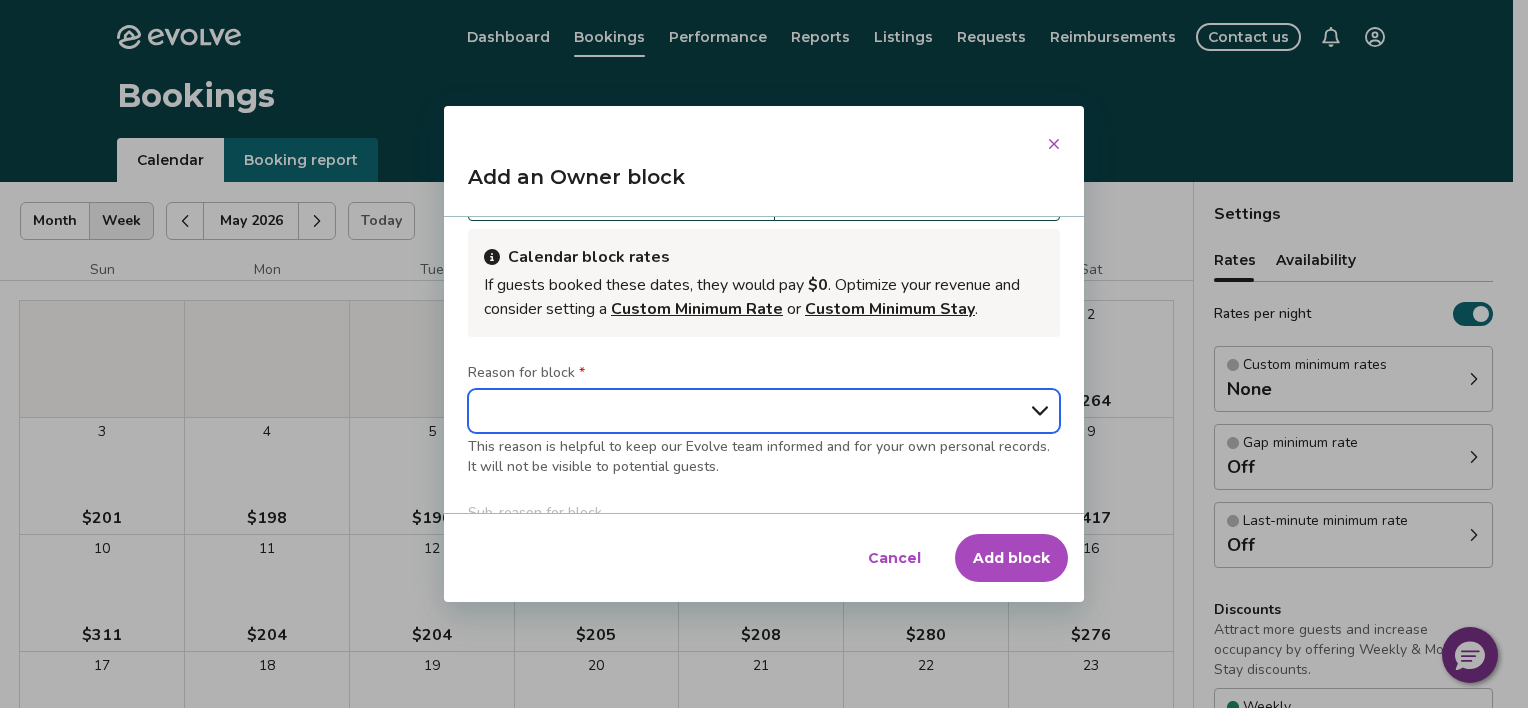 click on "**********" at bounding box center [764, 411] 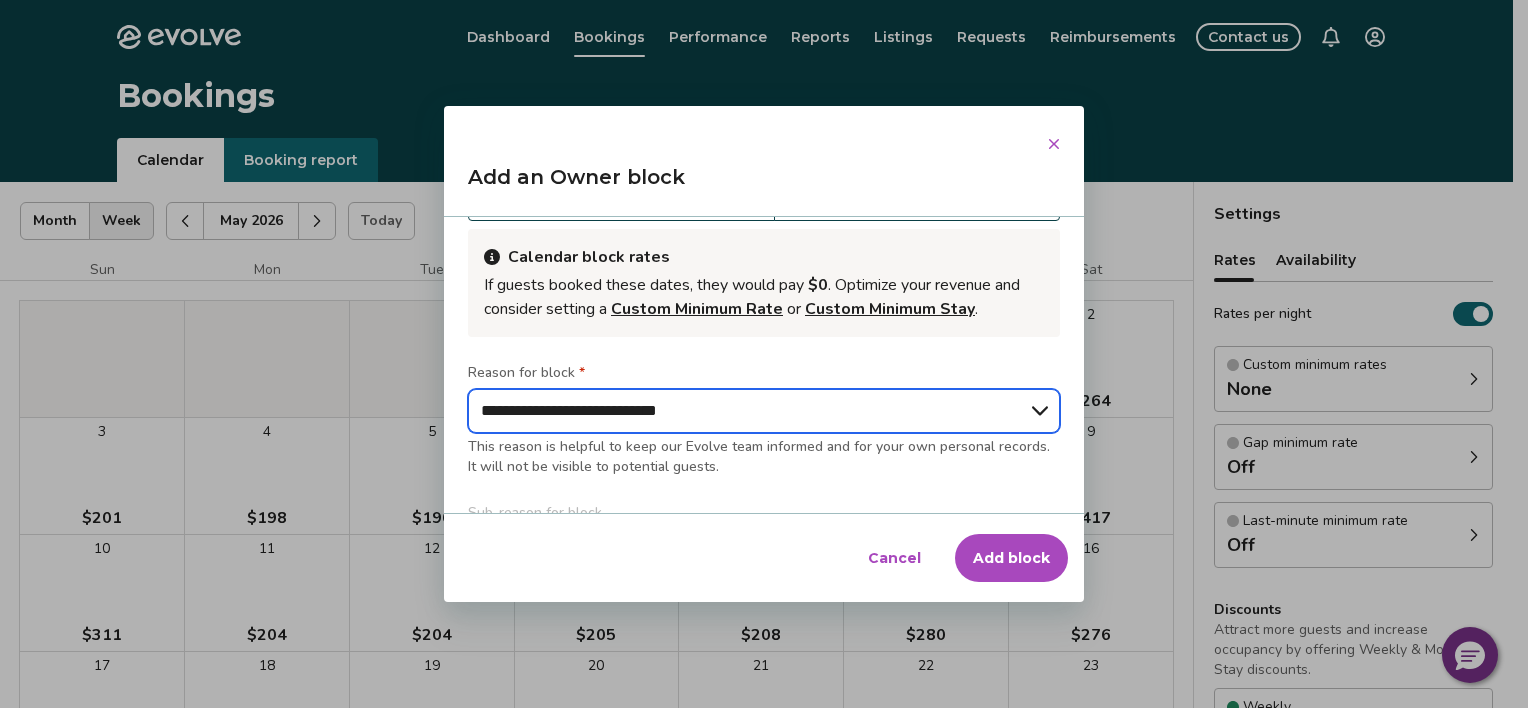 click on "**********" at bounding box center (764, 411) 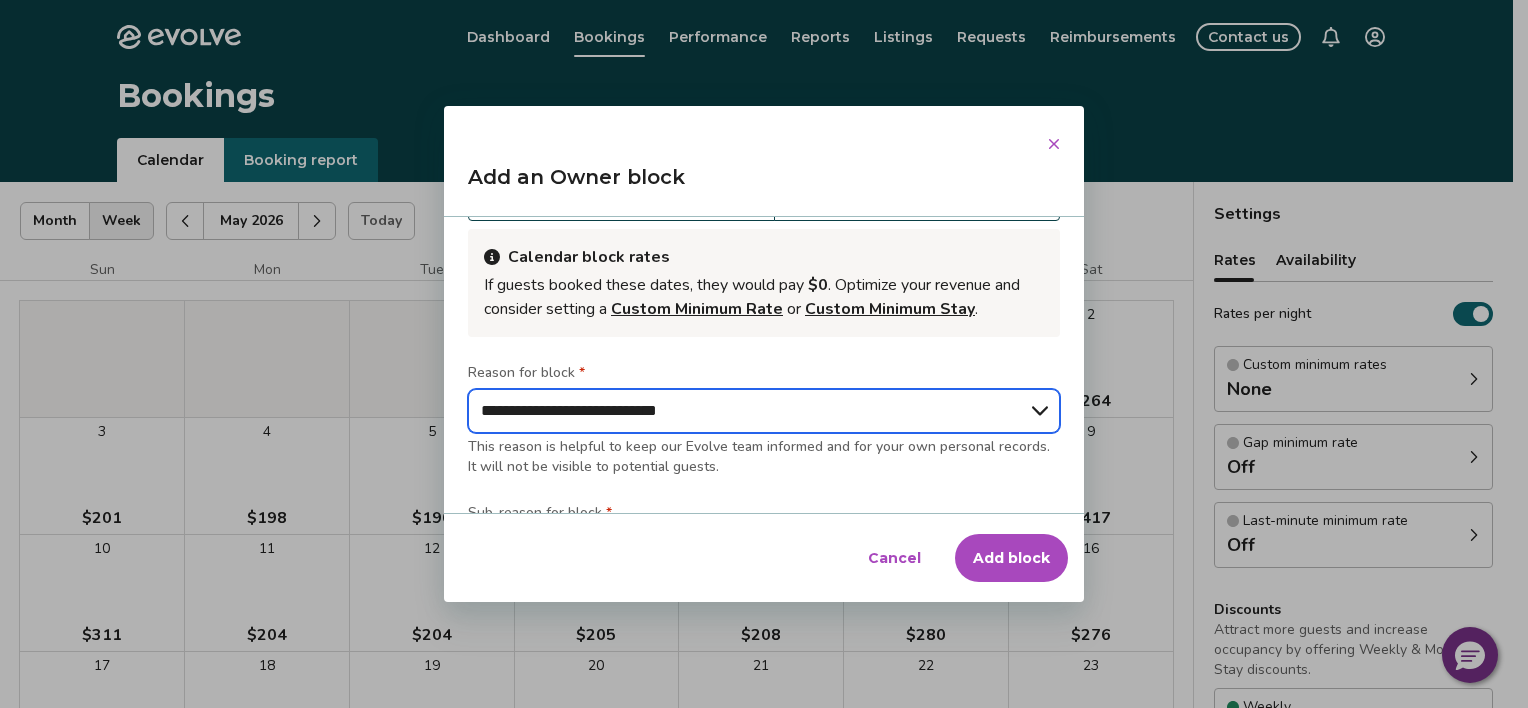 scroll, scrollTop: 300, scrollLeft: 0, axis: vertical 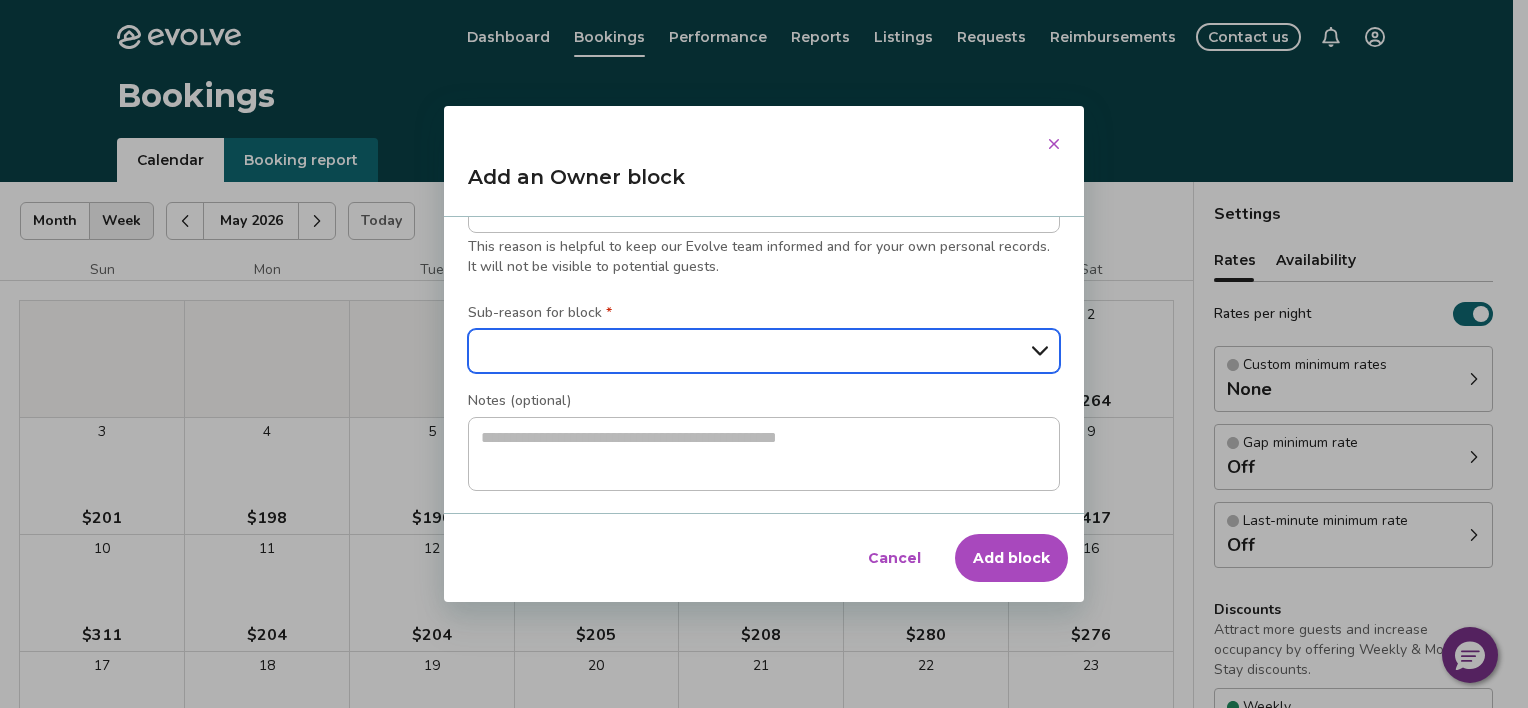 click on "**********" at bounding box center (764, 351) 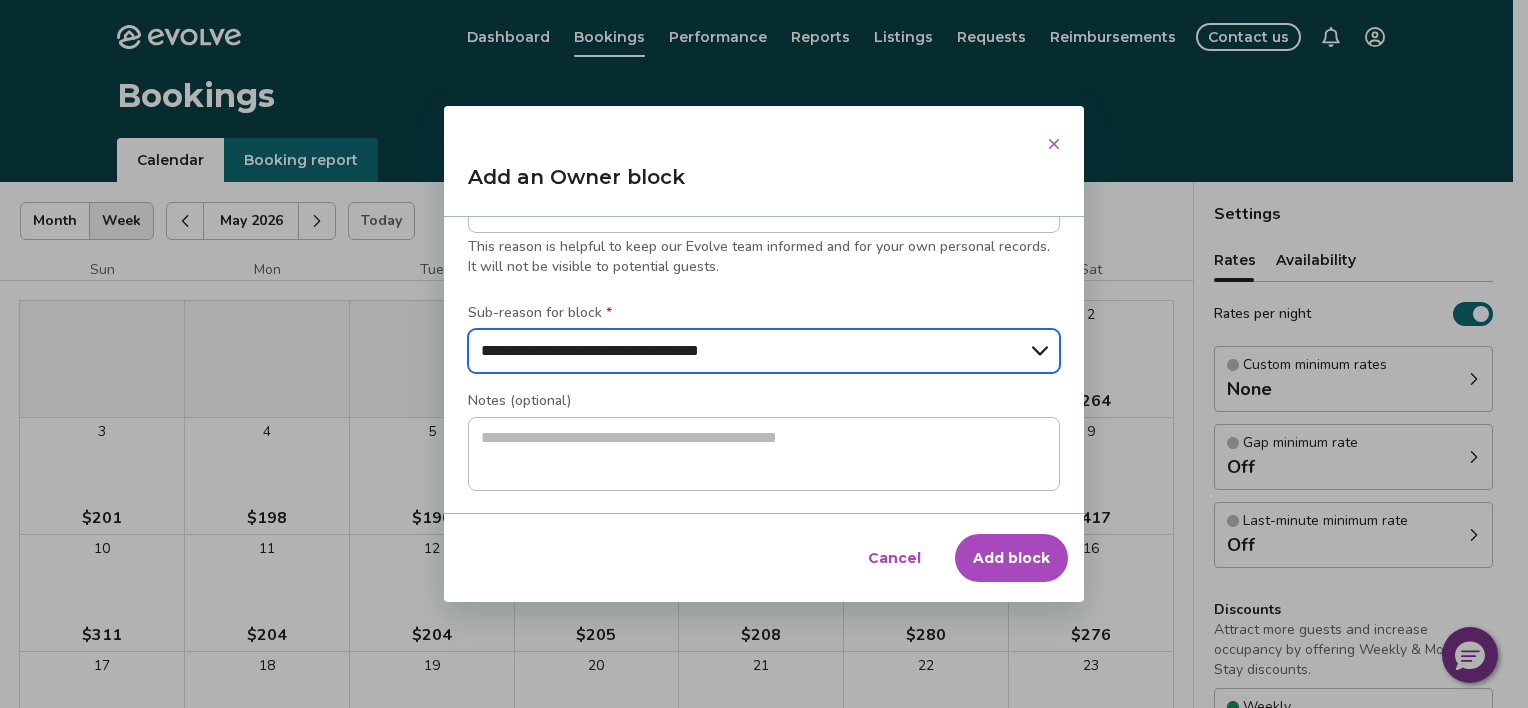 click on "**********" at bounding box center [764, 351] 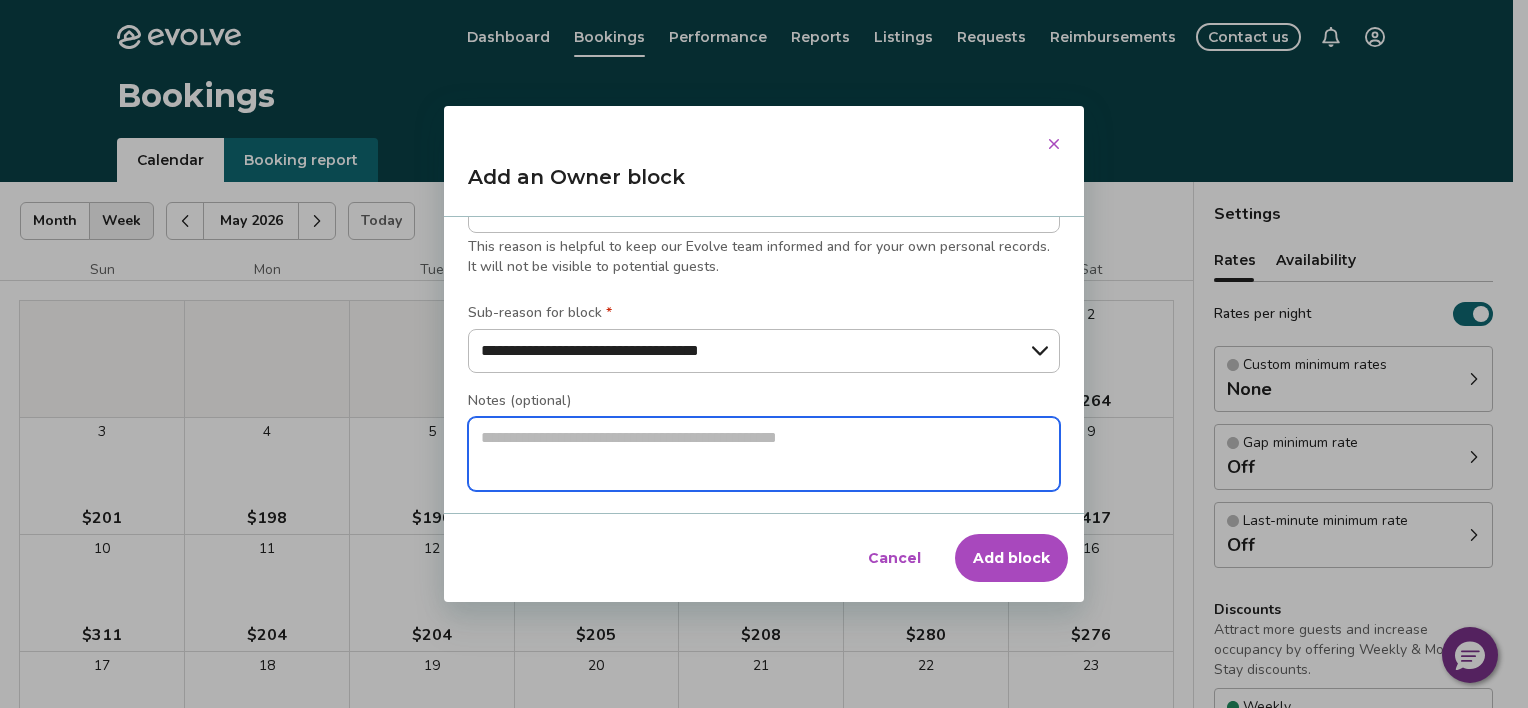 click at bounding box center (764, 454) 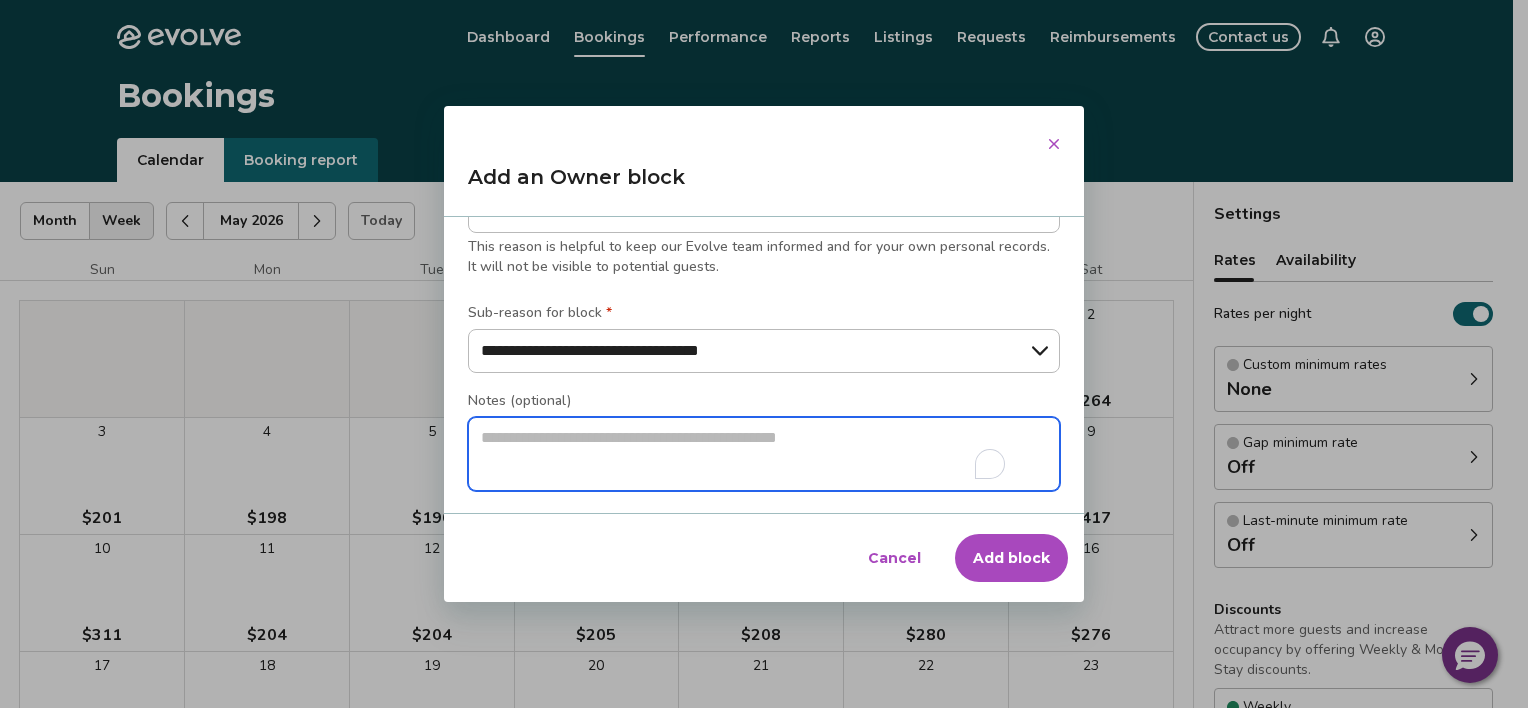 type on "*" 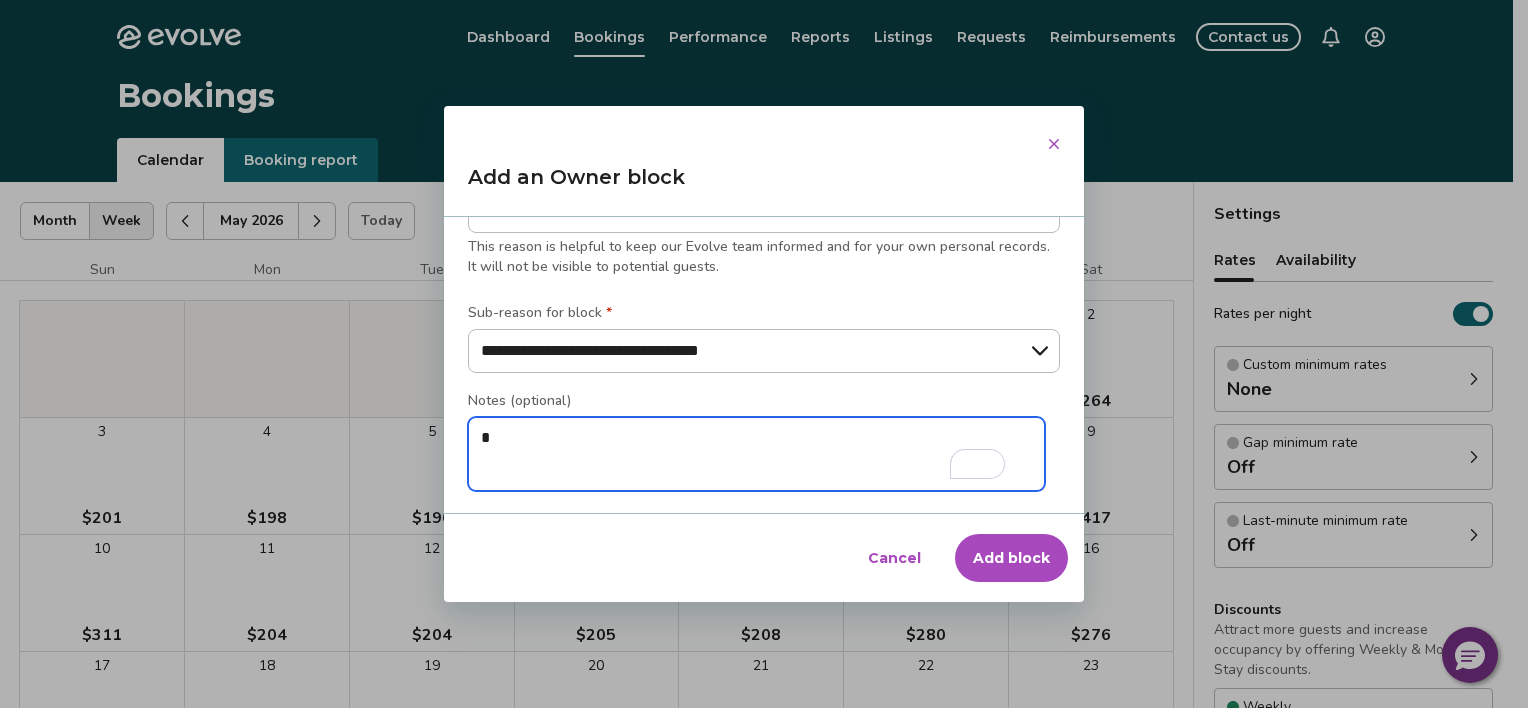 type on "*" 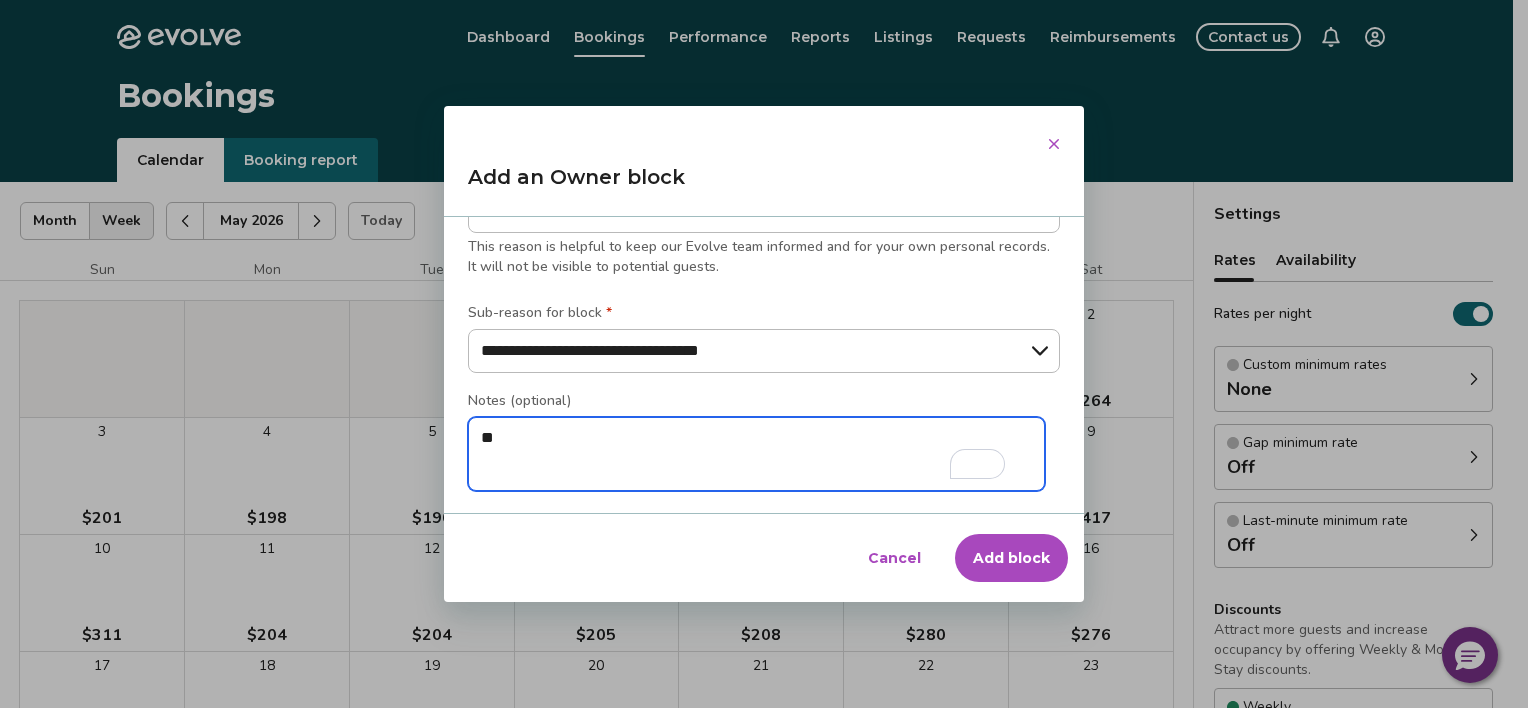 type on "*" 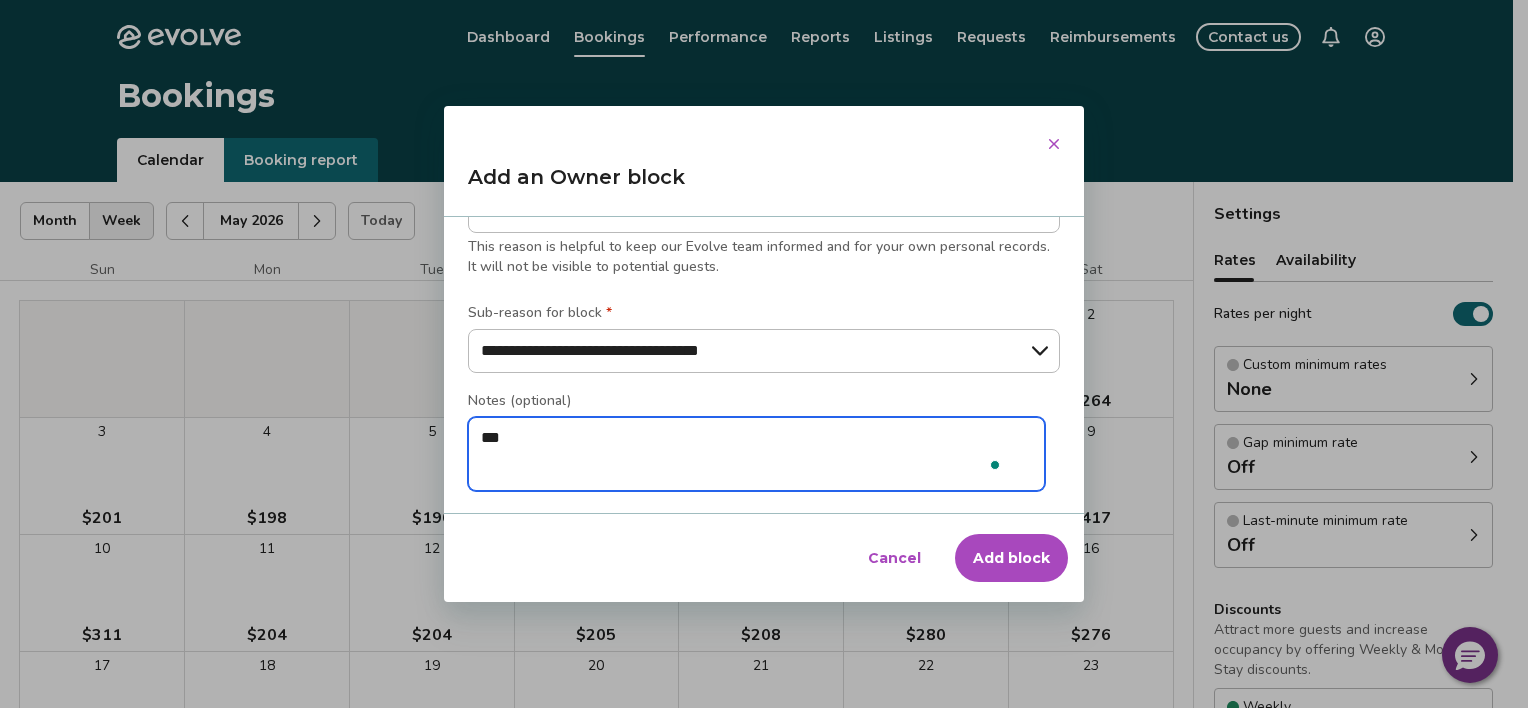 type on "*" 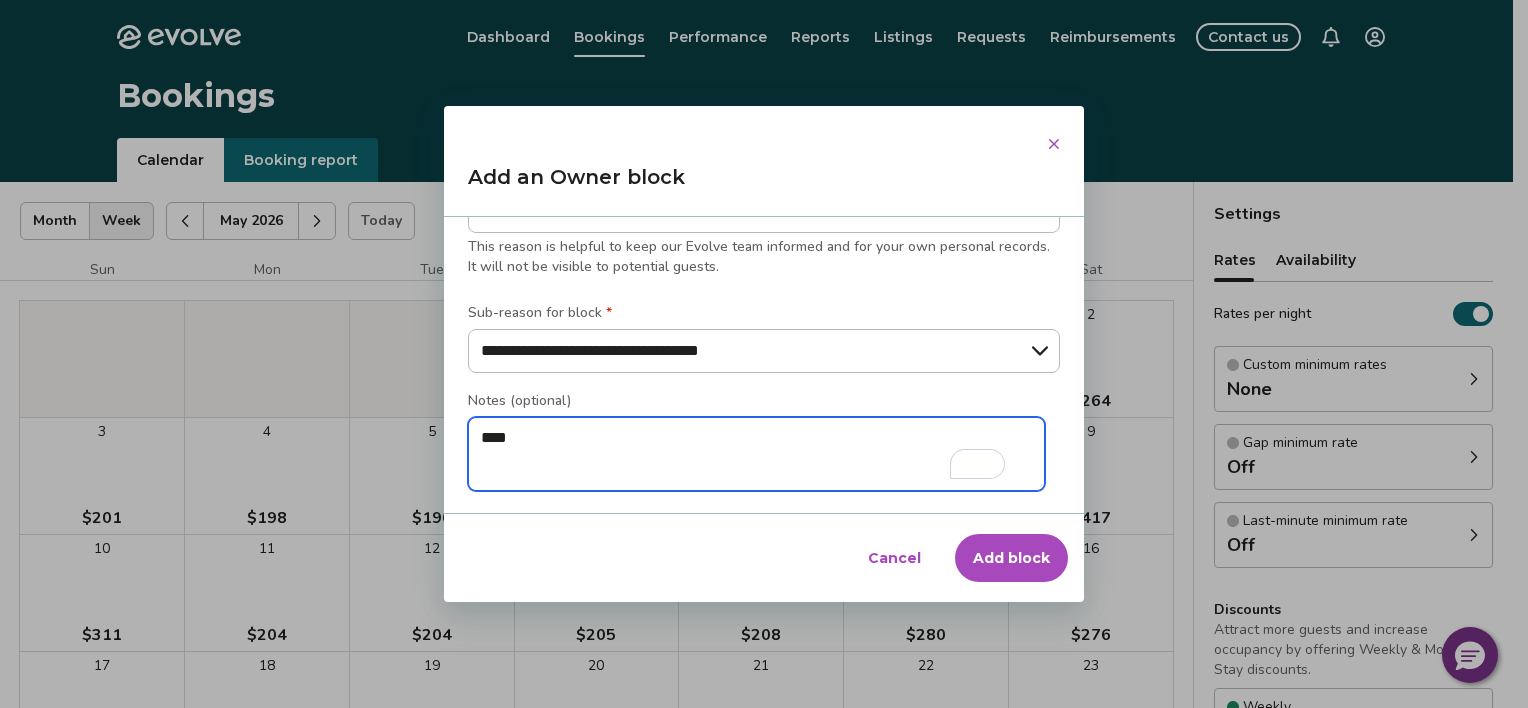 type on "****" 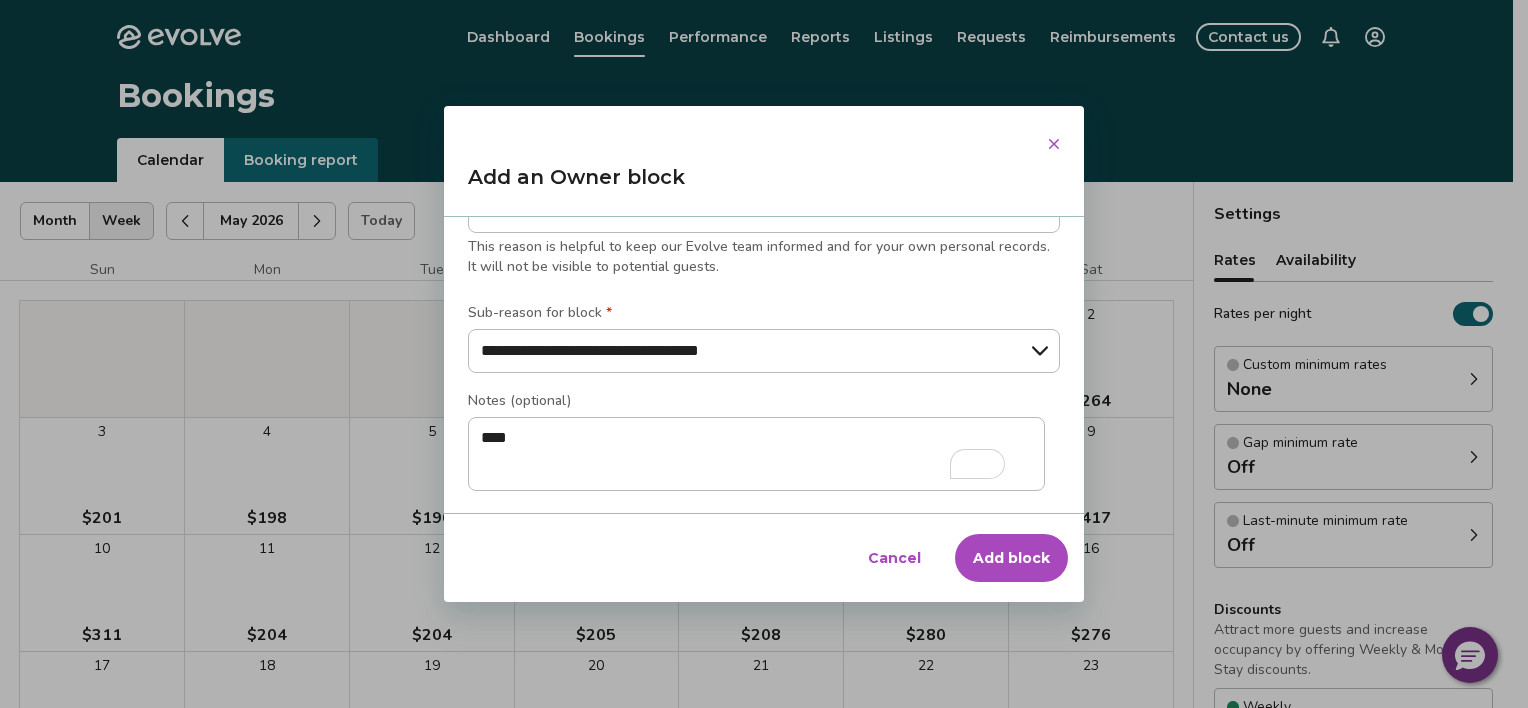 click on "Add block" at bounding box center [1011, 558] 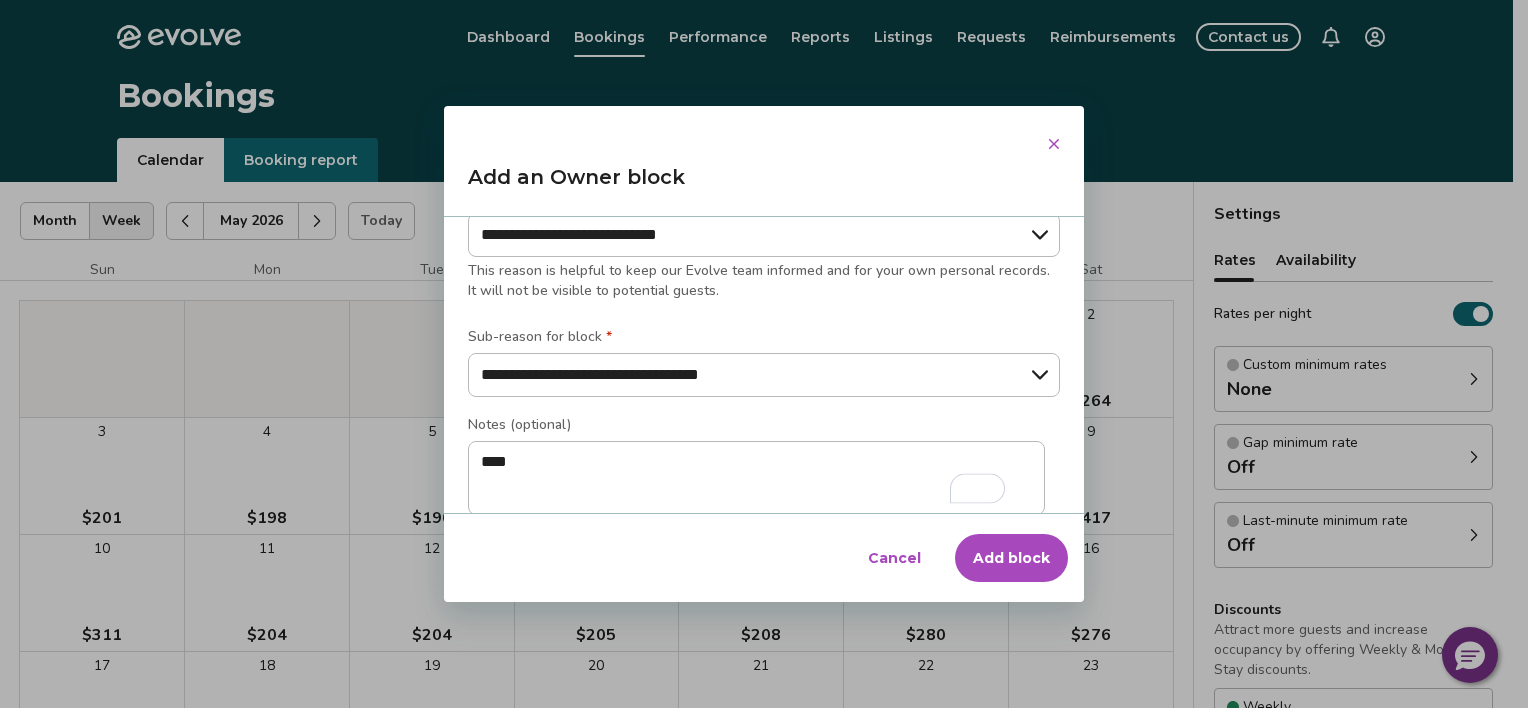 scroll, scrollTop: 324, scrollLeft: 0, axis: vertical 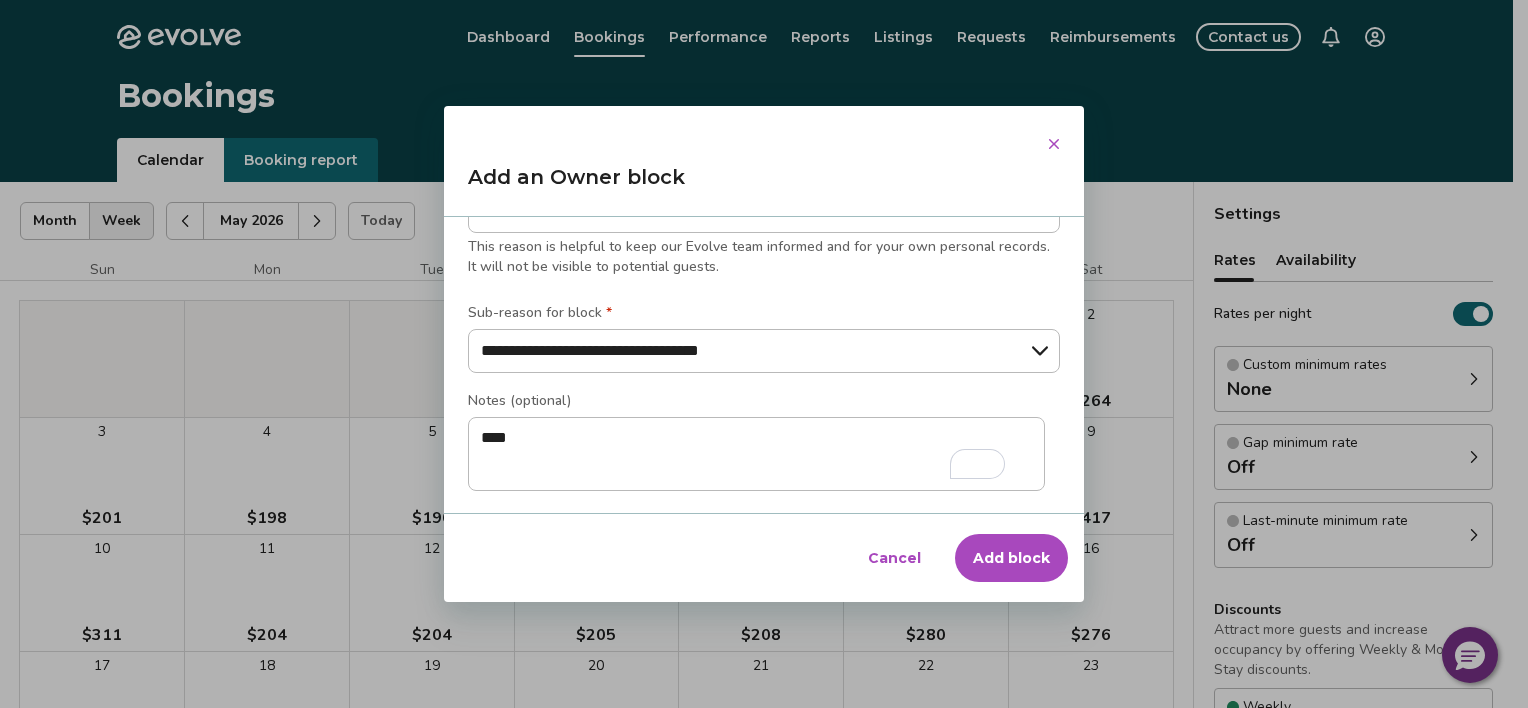 click on "Add block" at bounding box center (1011, 558) 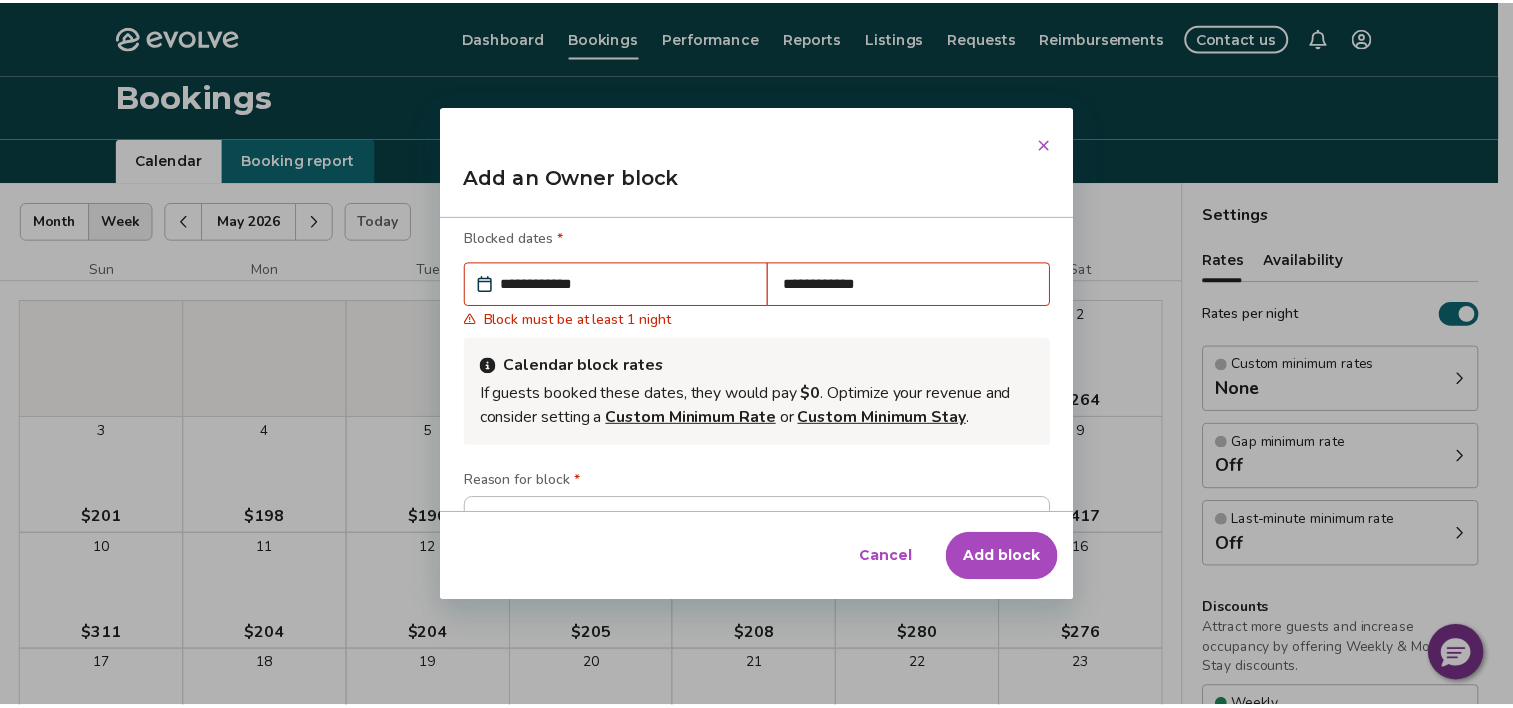 scroll, scrollTop: 0, scrollLeft: 0, axis: both 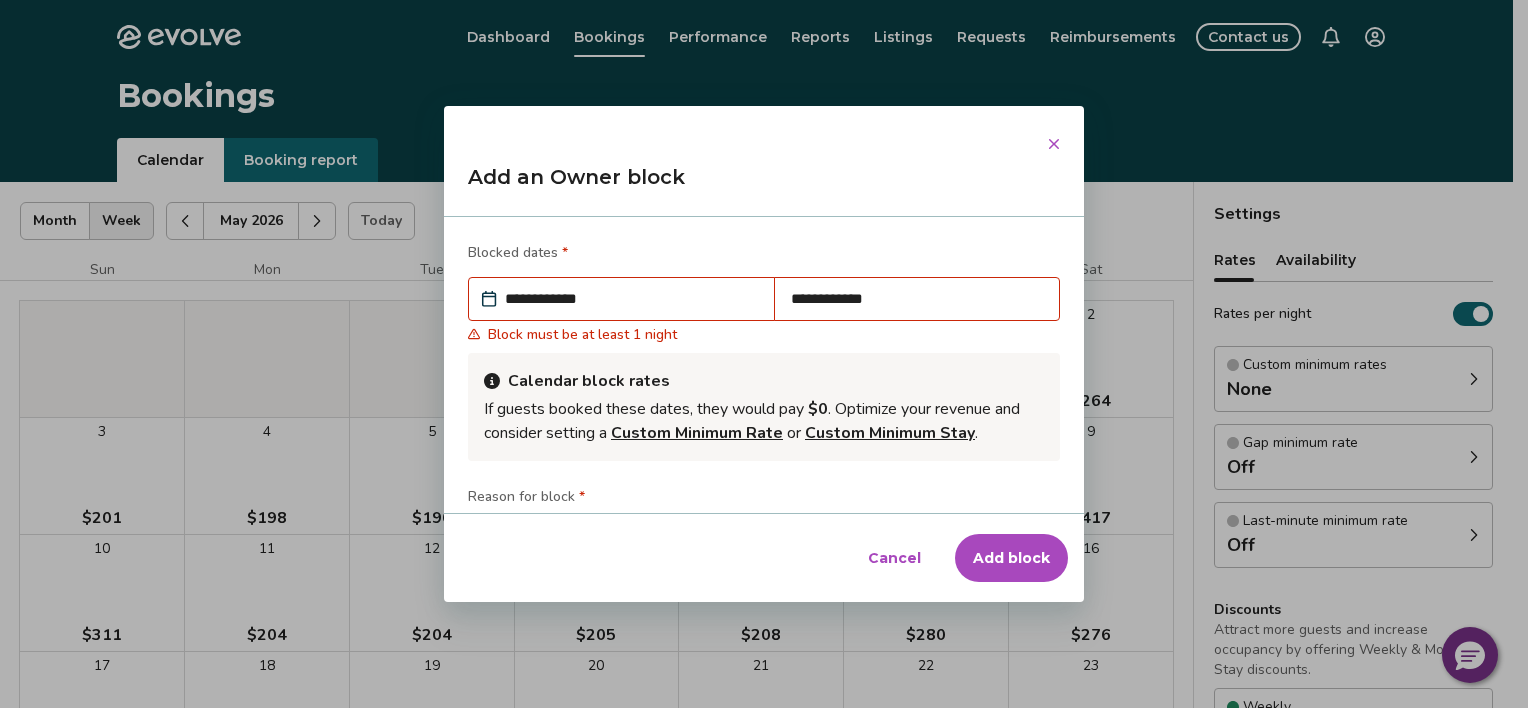 click on "**********" at bounding box center [631, 299] 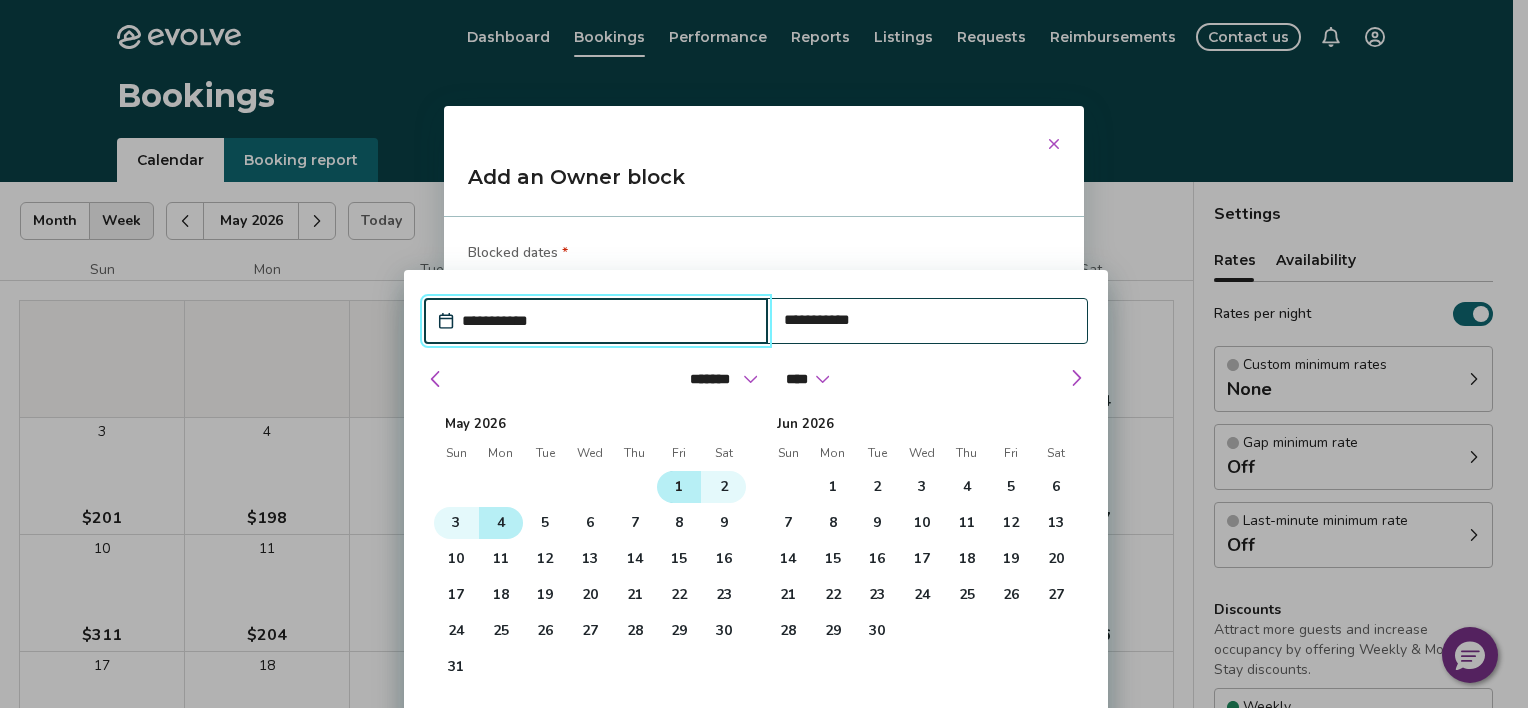 click on "1" at bounding box center [679, 487] 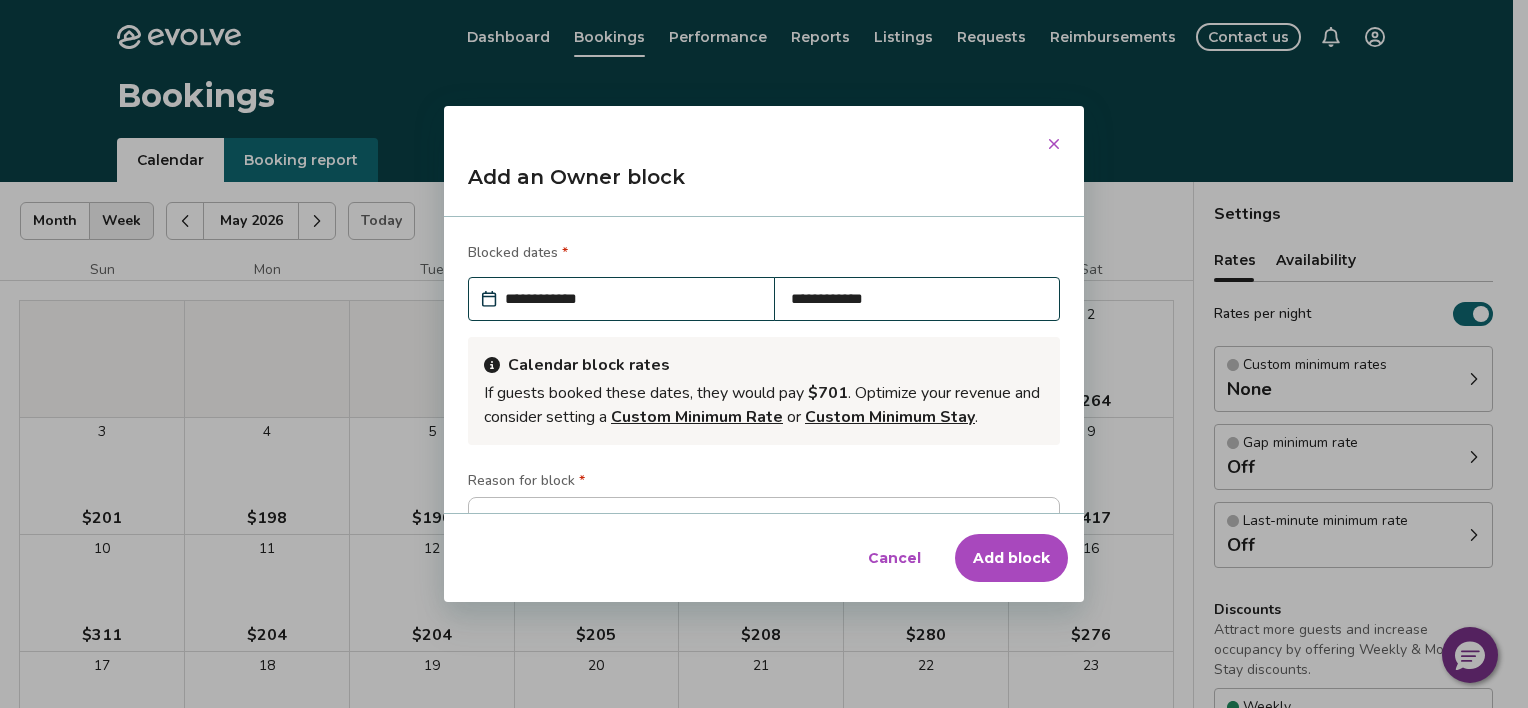 click on "Add block" at bounding box center [1011, 558] 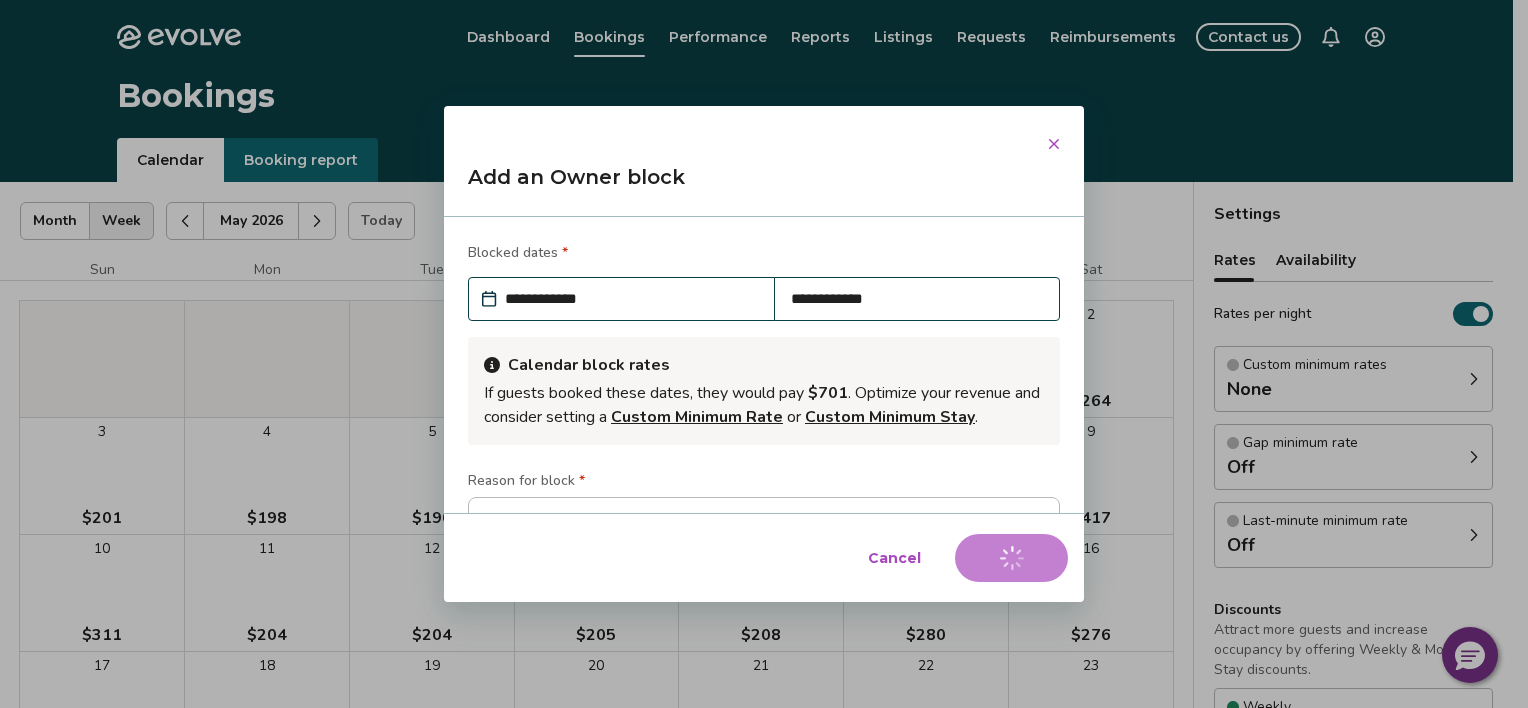 type on "*" 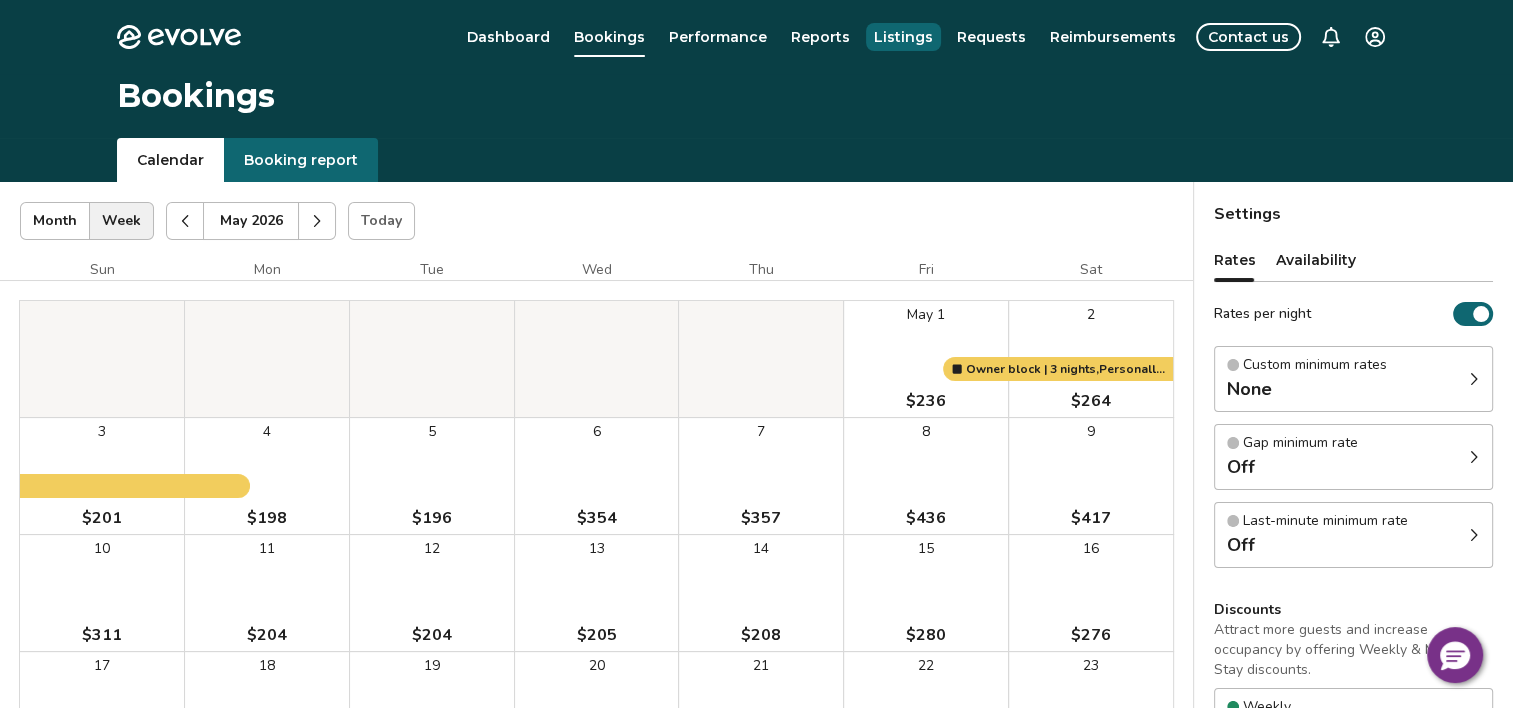 click on "Listings" at bounding box center (903, 37) 